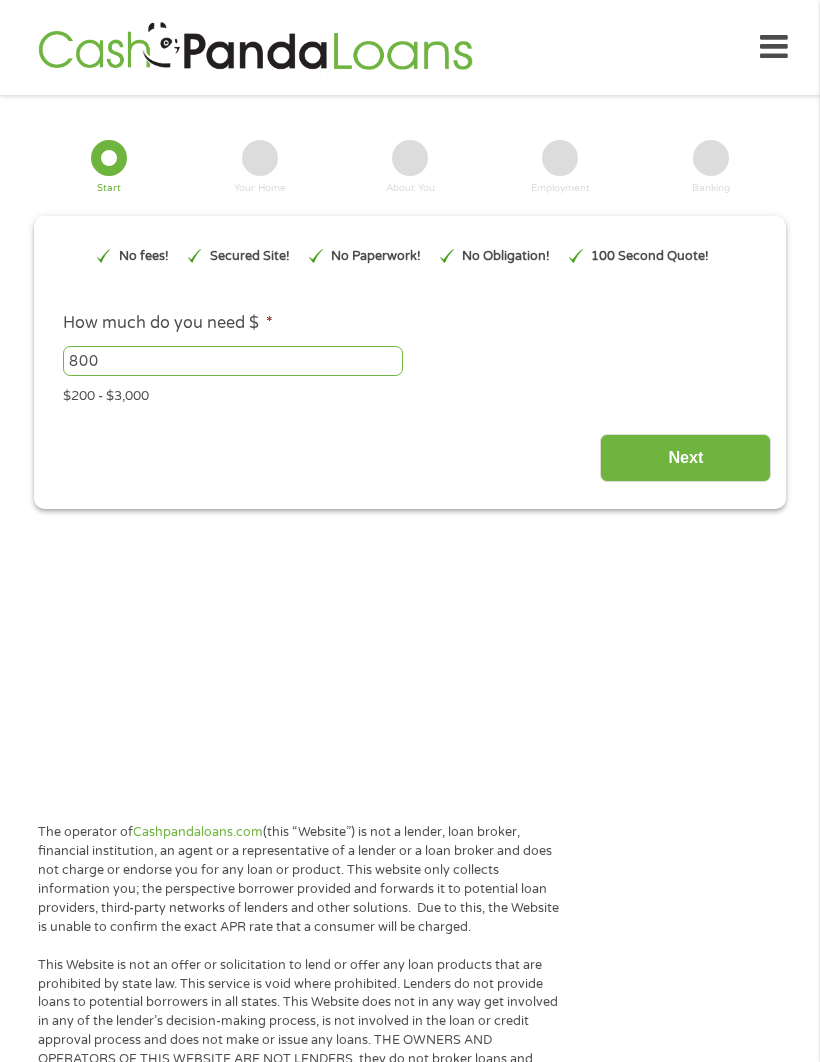 scroll, scrollTop: 0, scrollLeft: 0, axis: both 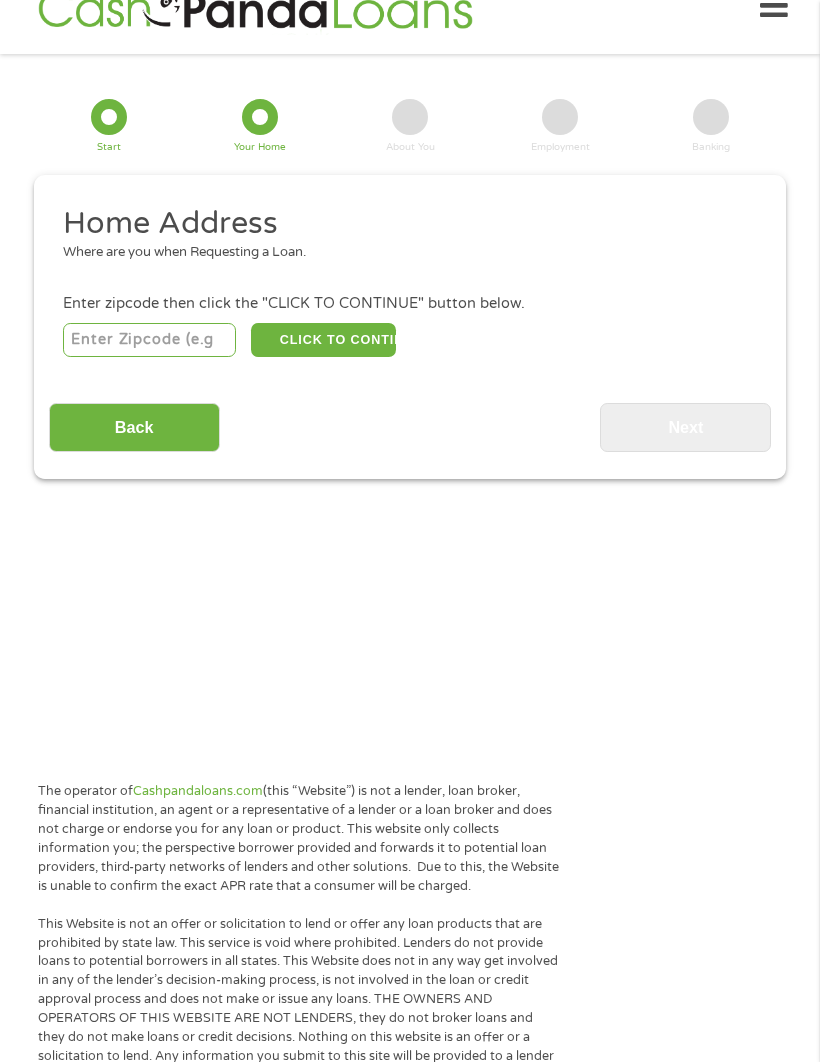 click at bounding box center [150, 340] 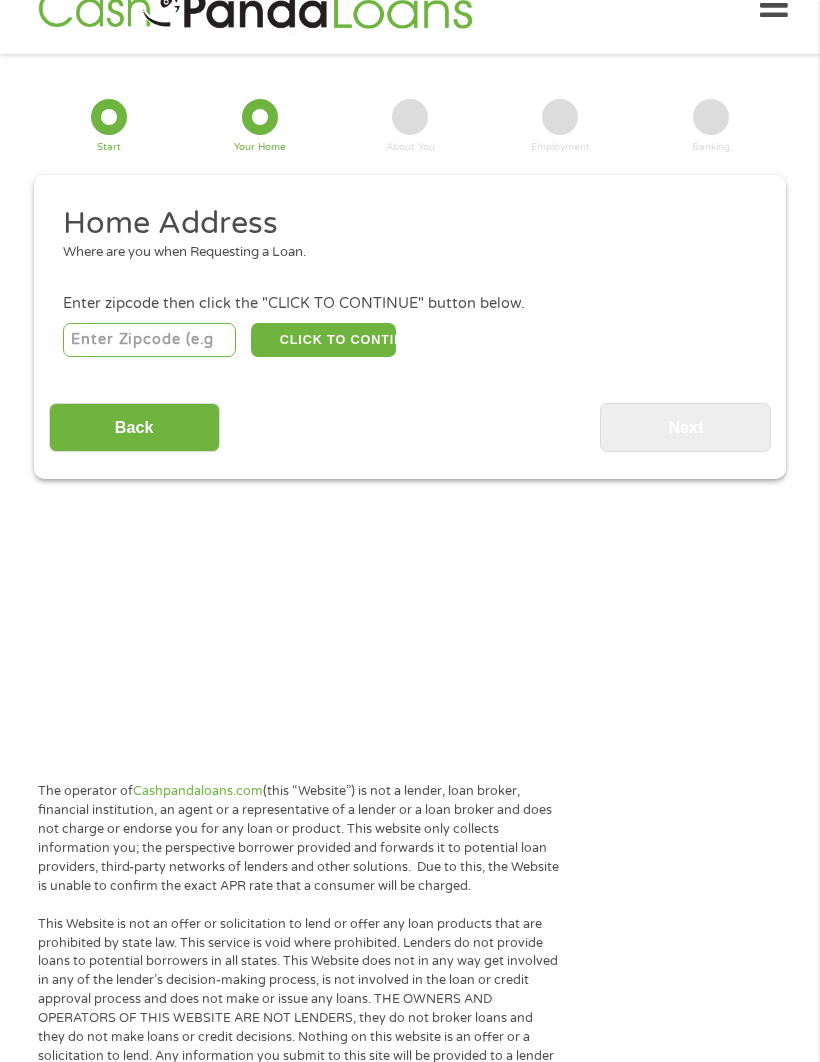 type on "[NUMBER]" 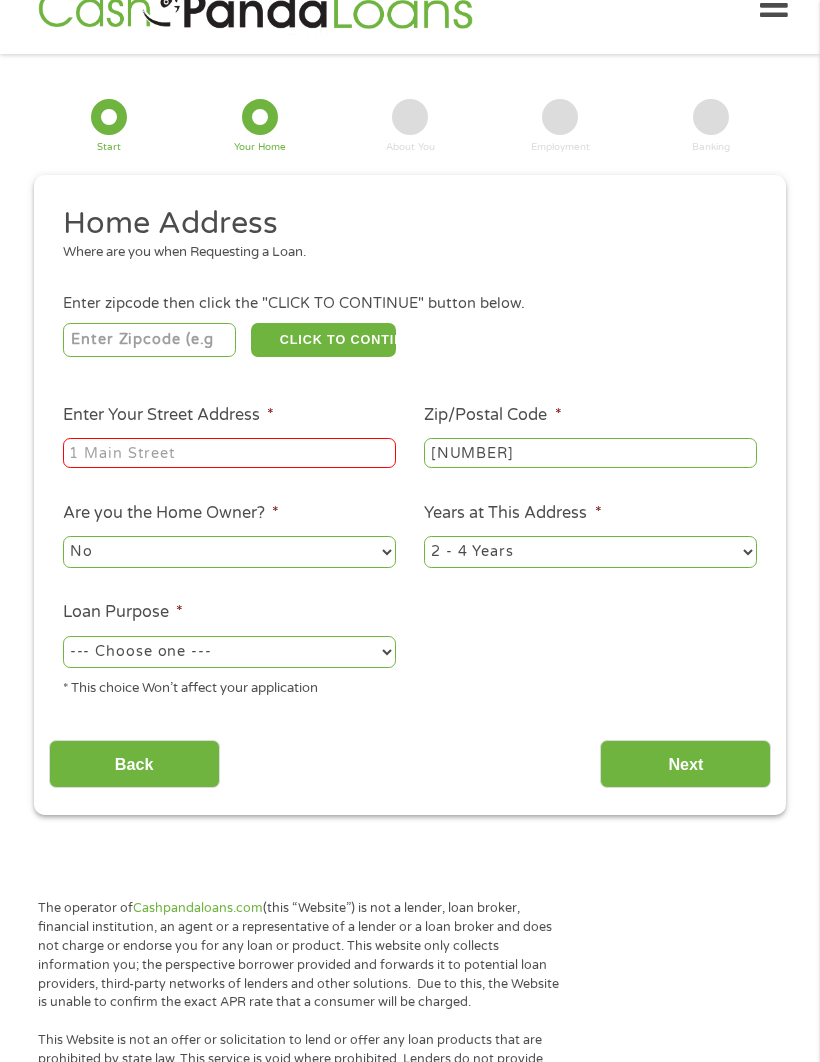 scroll, scrollTop: 41, scrollLeft: 0, axis: vertical 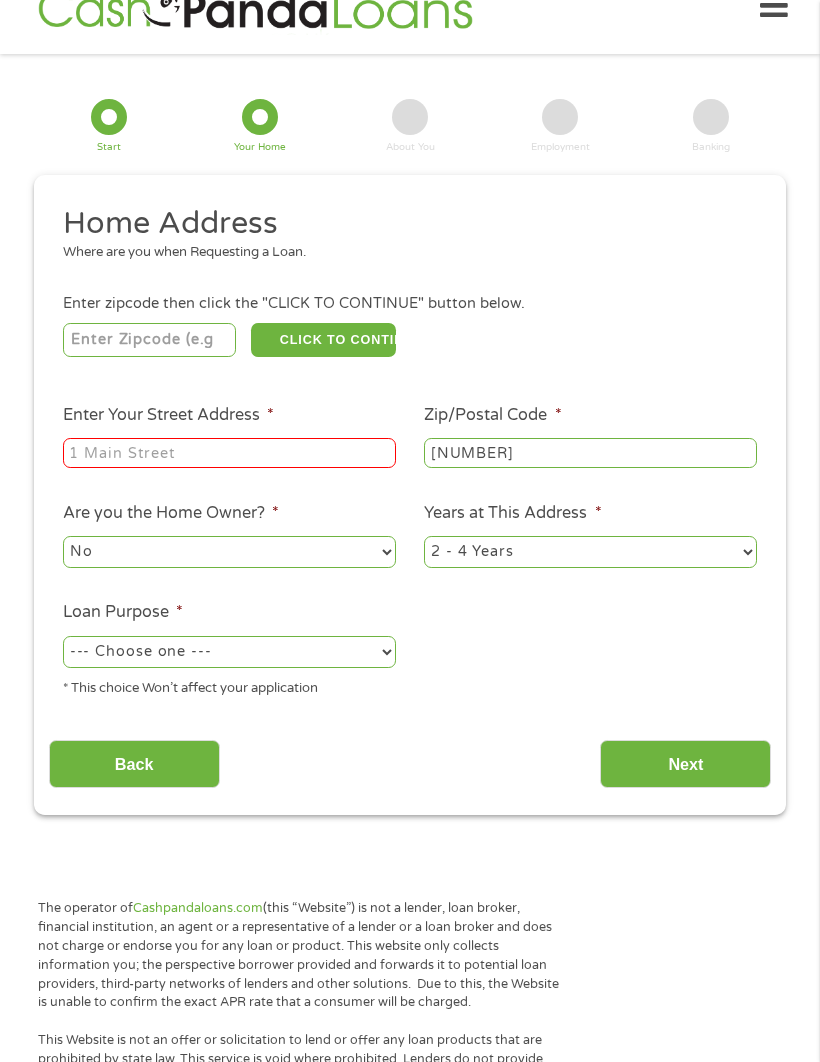 click on "Enter Your Street Address *" at bounding box center (229, 453) 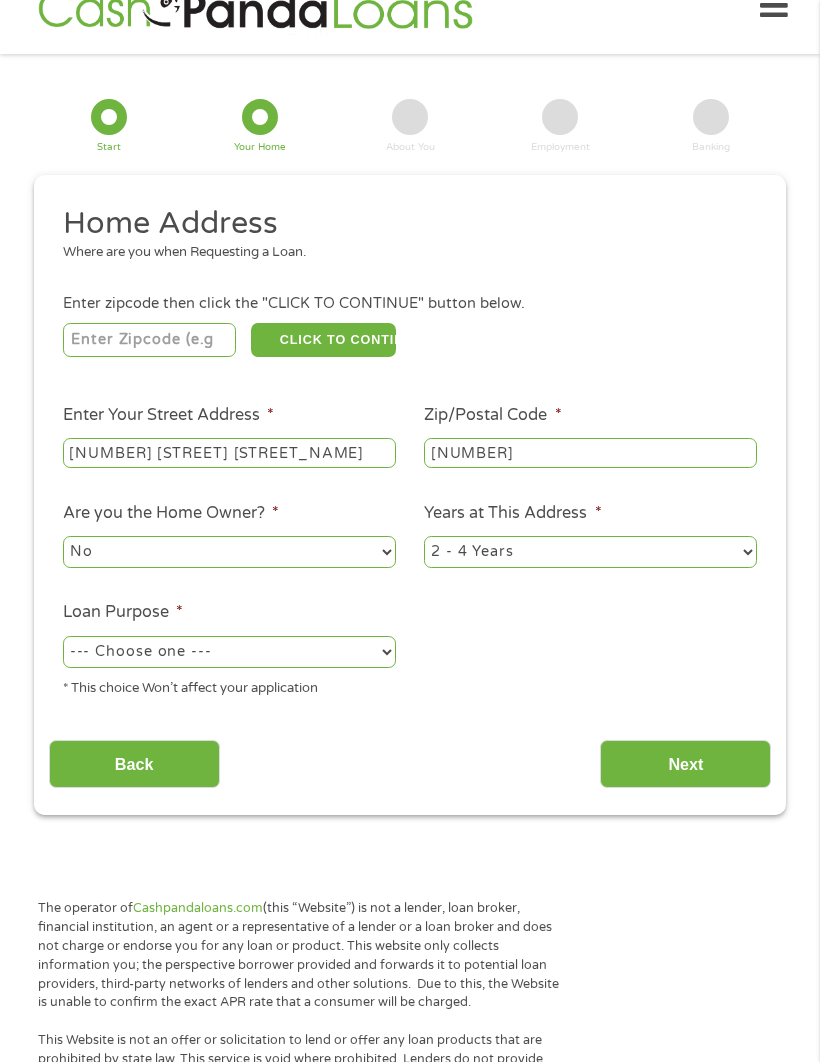 type on "[NUMBER] [STREET] [STREET_NAME]" 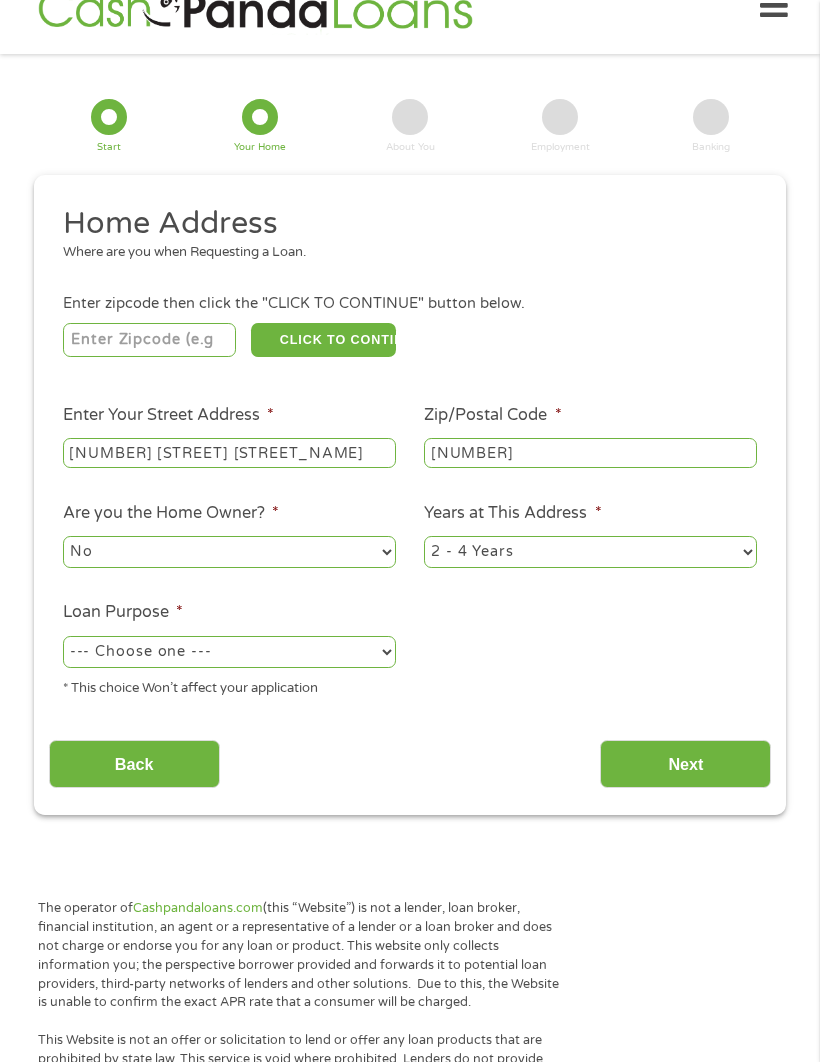 select on "60months" 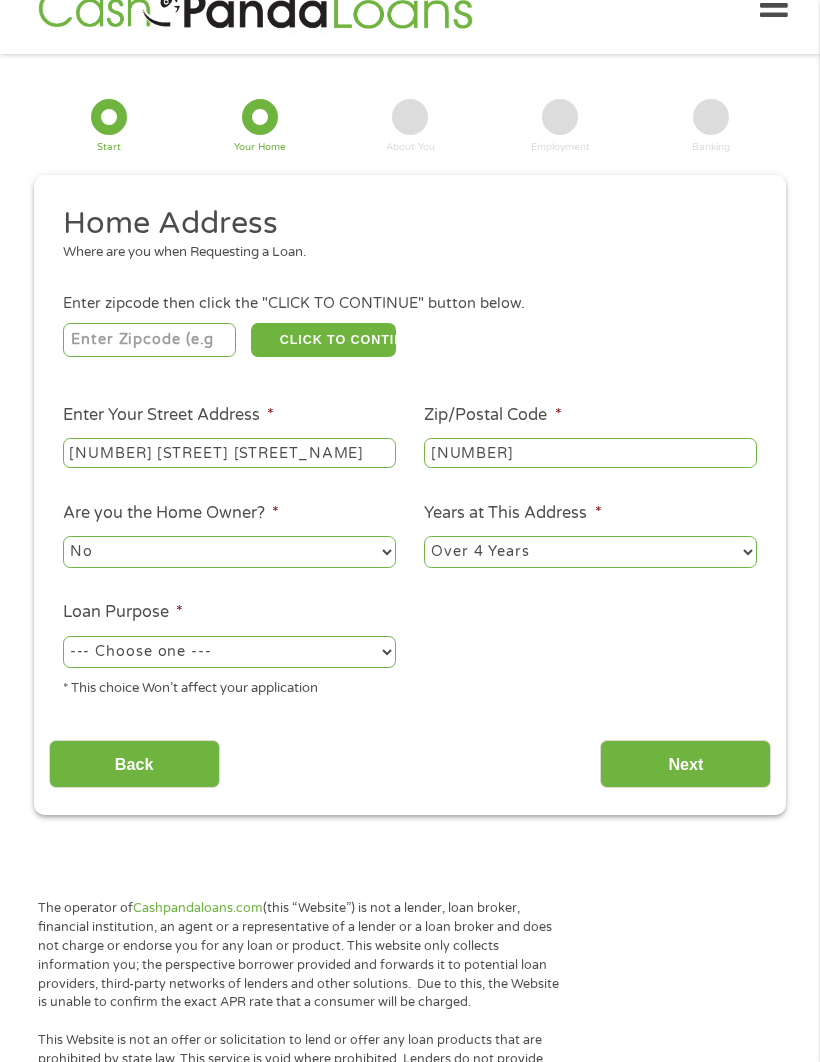 click on "--- Choose one --- Pay Bills Debt Consolidation Home Improvement Major Purchase Car Loan Short Term Cash Medical Expenses Other" at bounding box center (229, 652) 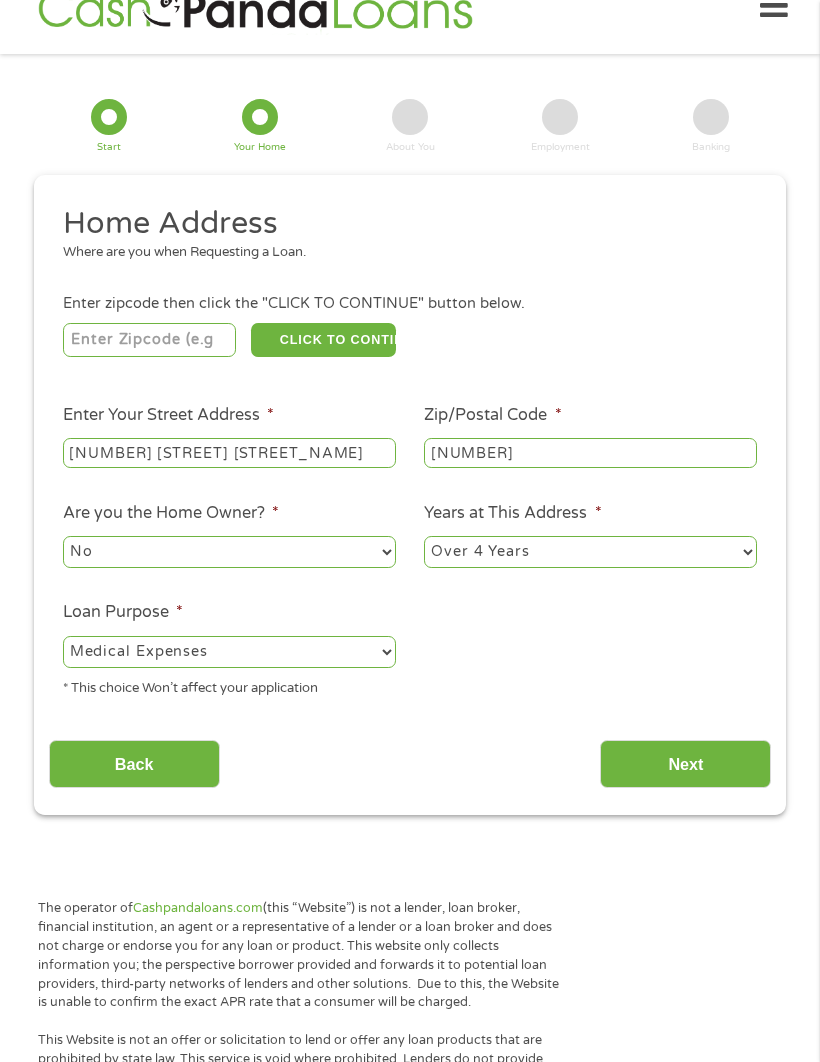click on "--- Choose one --- Pay Bills Debt Consolidation Home Improvement Major Purchase Car Loan Short Term Cash Medical Expenses Other" at bounding box center [229, 652] 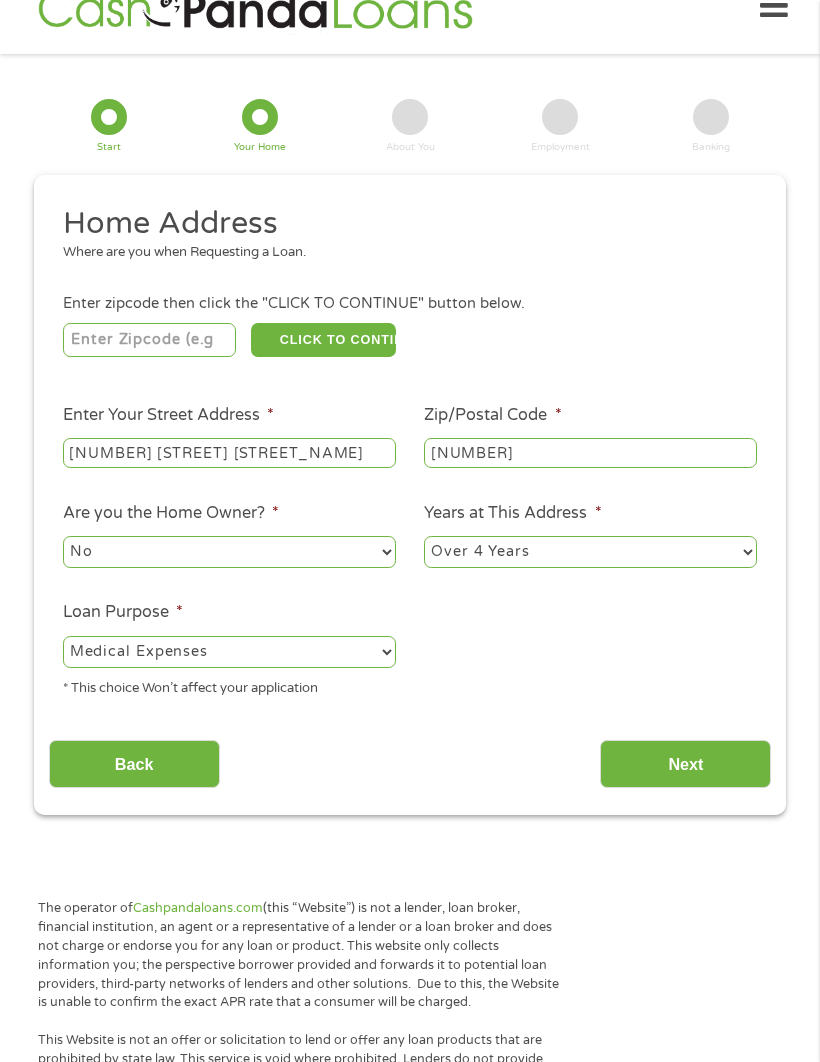 select on "paybills" 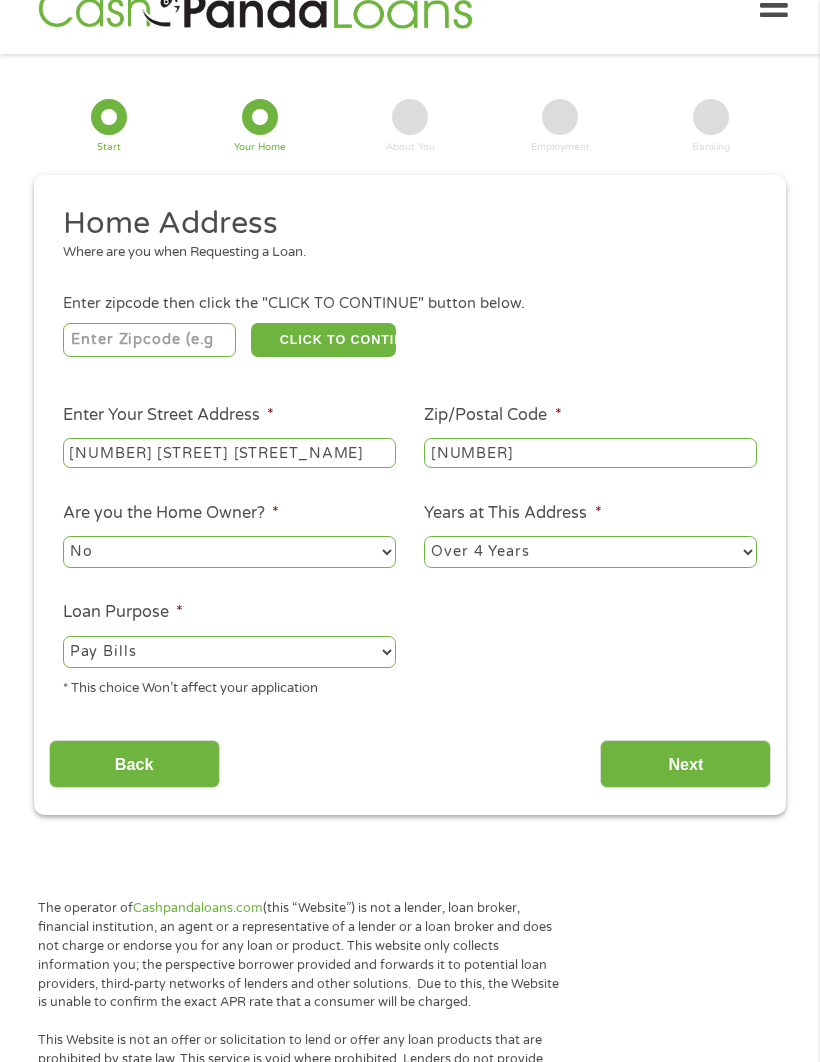 click on "Next" at bounding box center (685, 764) 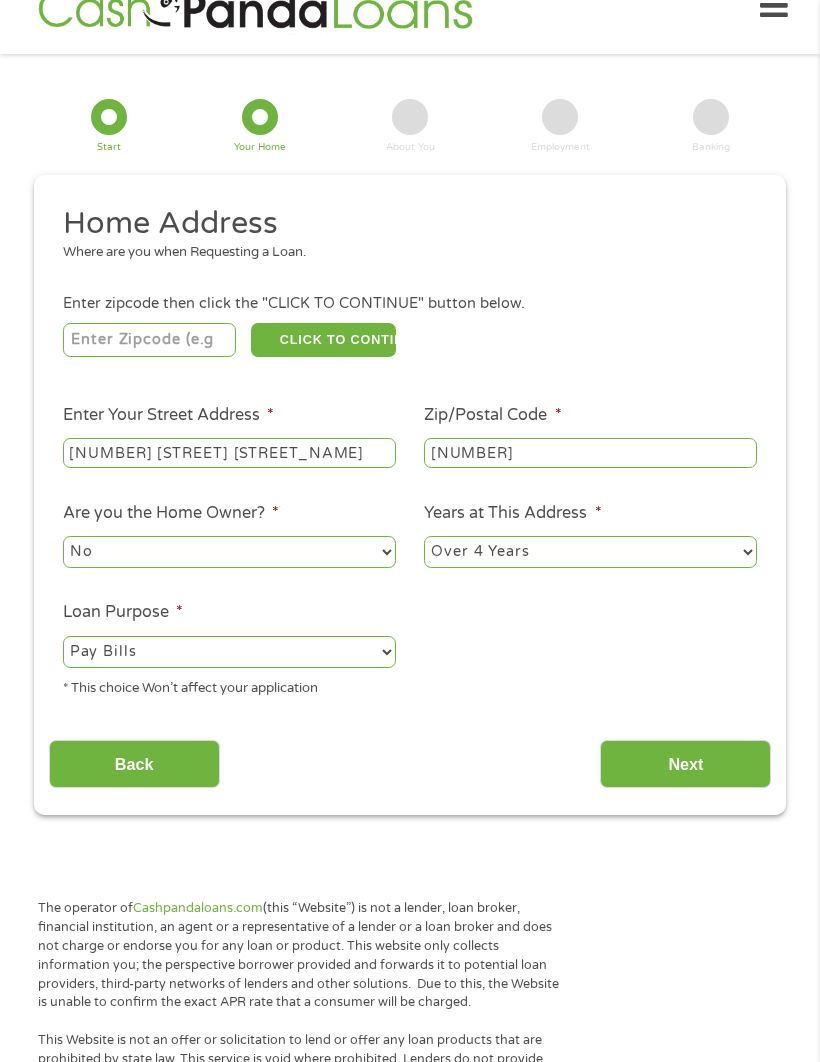 scroll, scrollTop: 8, scrollLeft: 8, axis: both 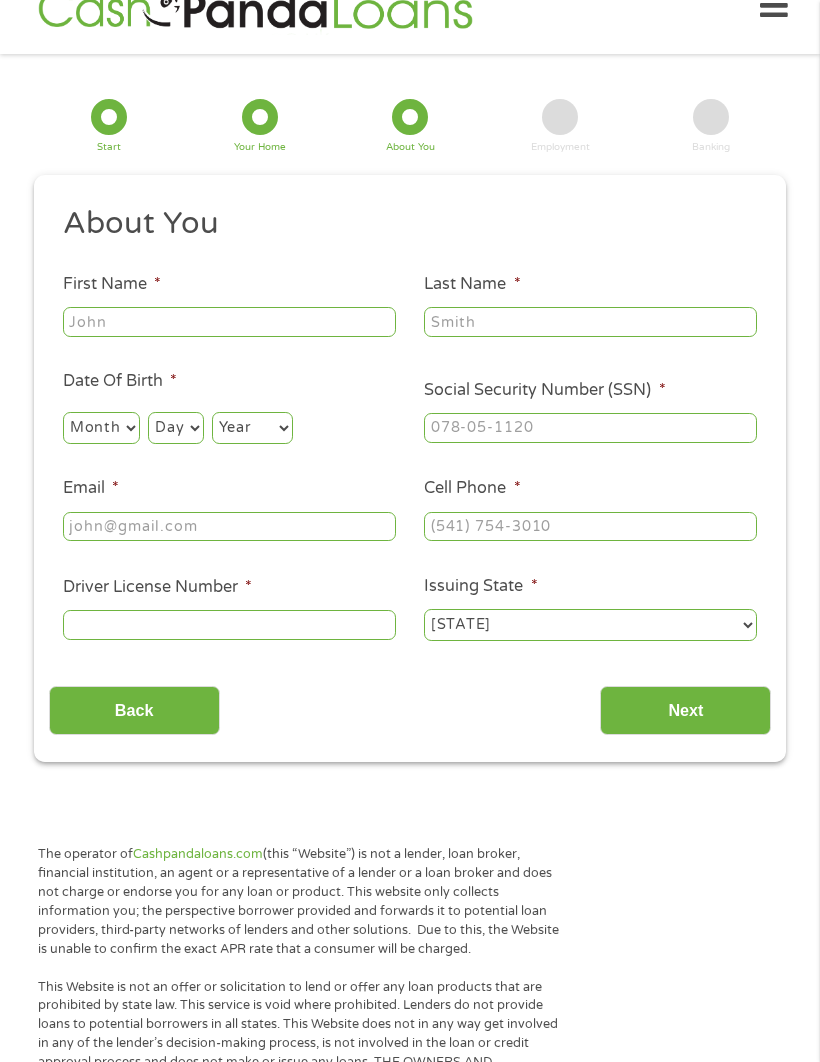 click on "First Name *" at bounding box center [229, 322] 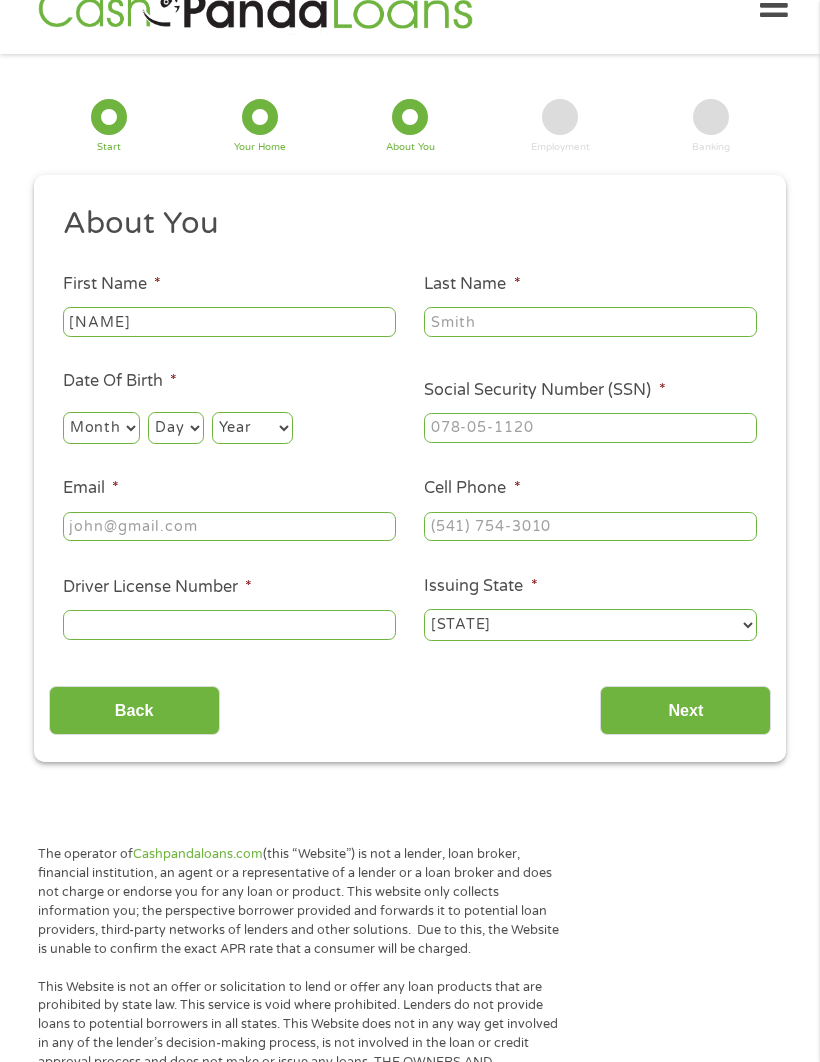 type on "[NAME]" 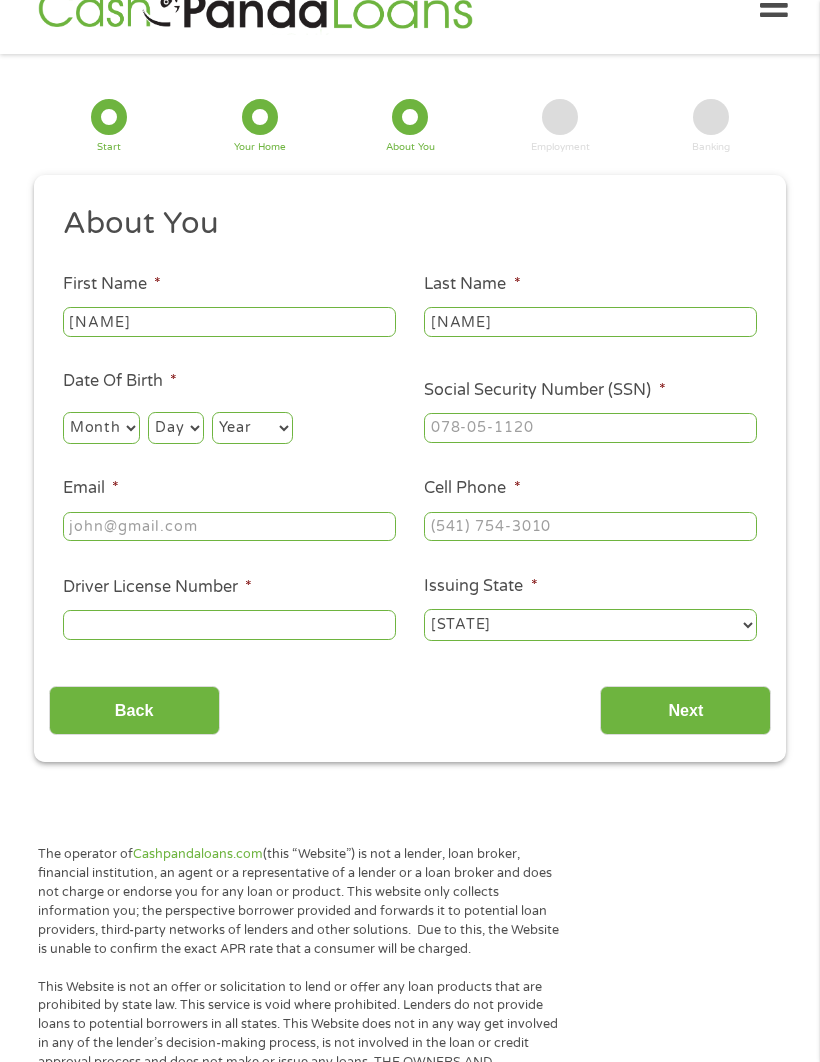 type on "[NAME]" 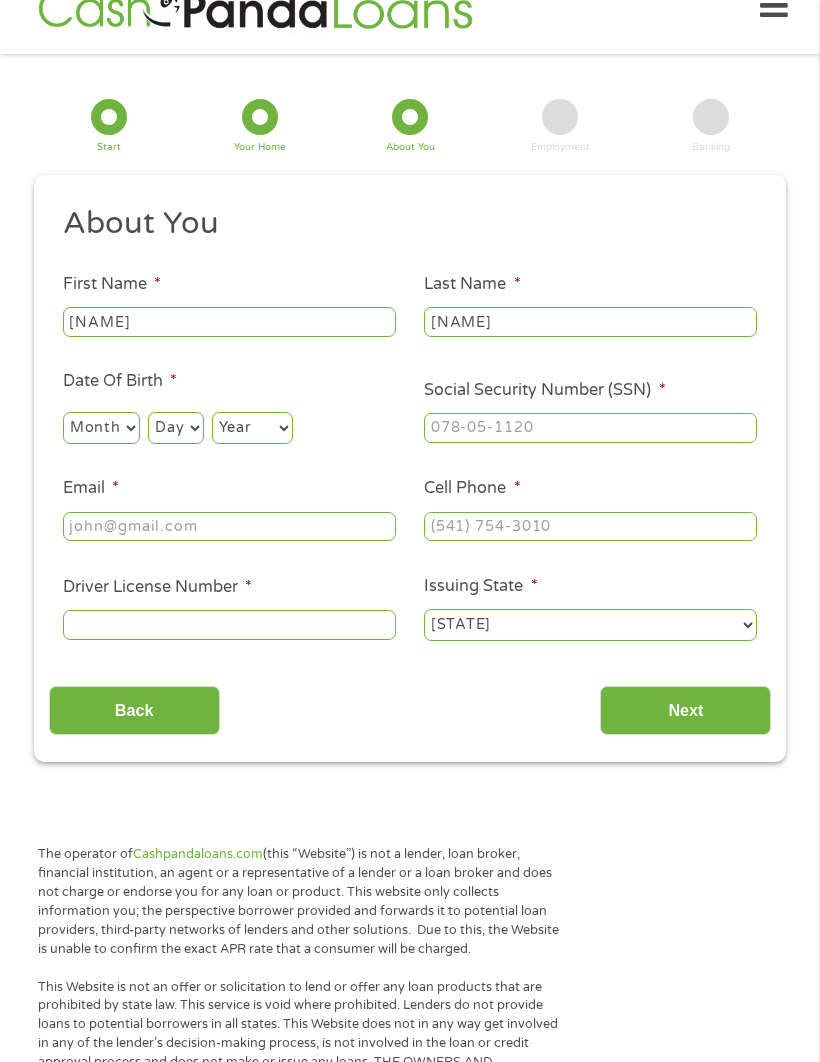click on "Month 1 2 3 4 5 6 7 8 9 10 11 12" at bounding box center (101, 429) 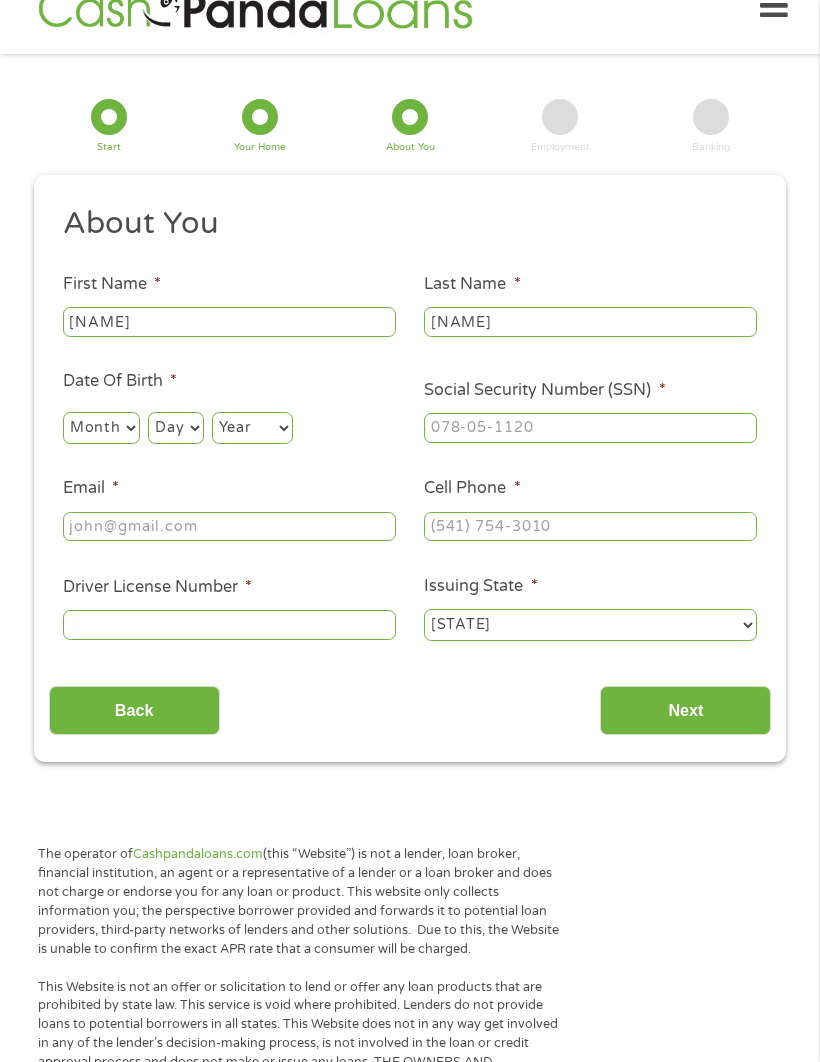 select on "8" 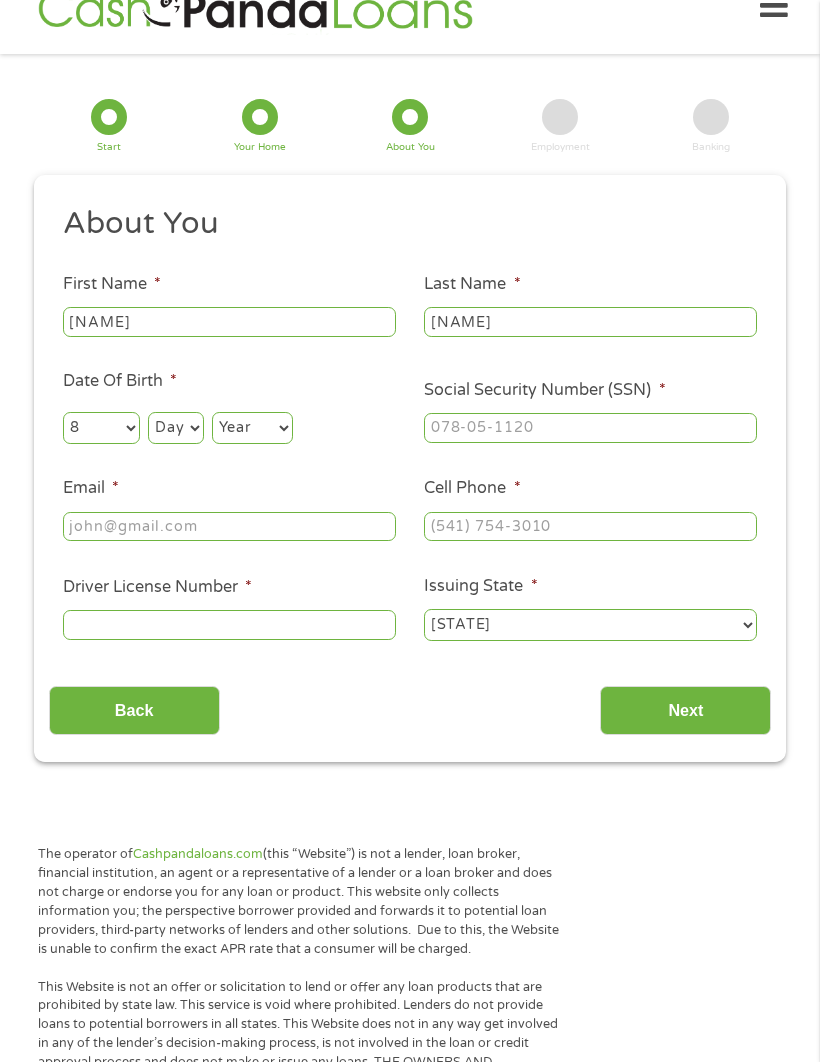 click on "Day 1 2 3 4 5 6 7 8 9 10 11 12 13 14 15 16 17 18 19 20 21 22 23 24 25 26 27 28 29 30 31" at bounding box center (175, 428) 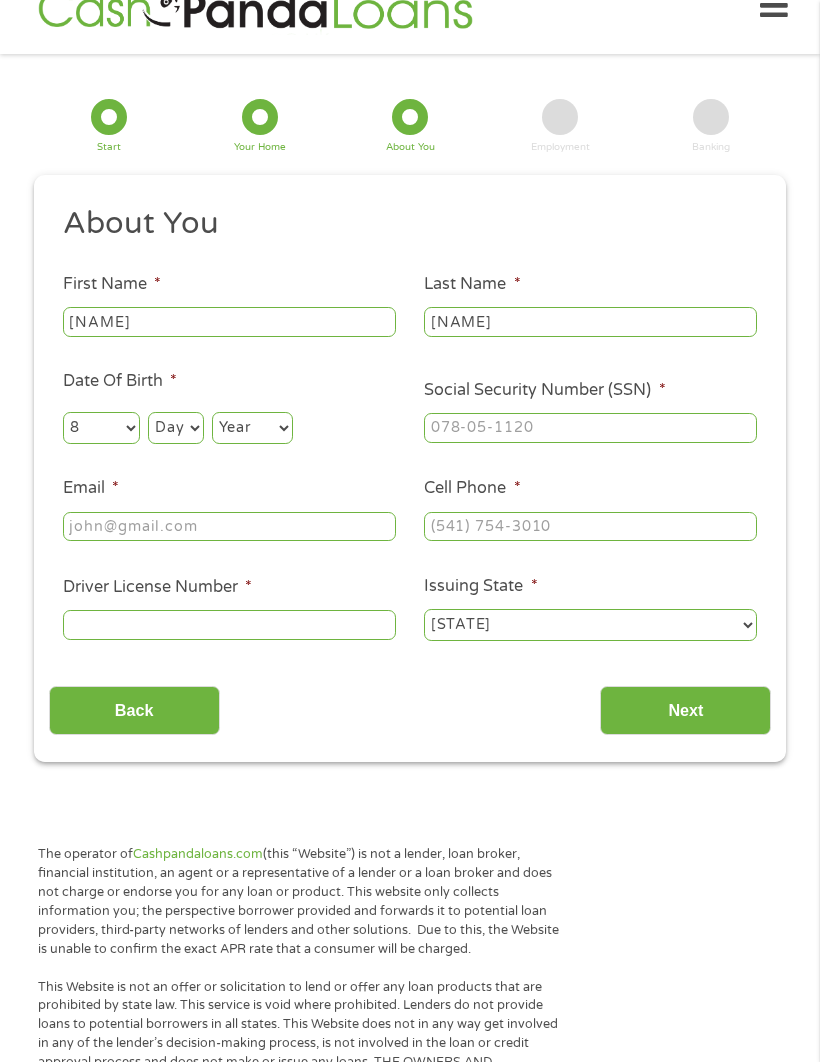 select on "20" 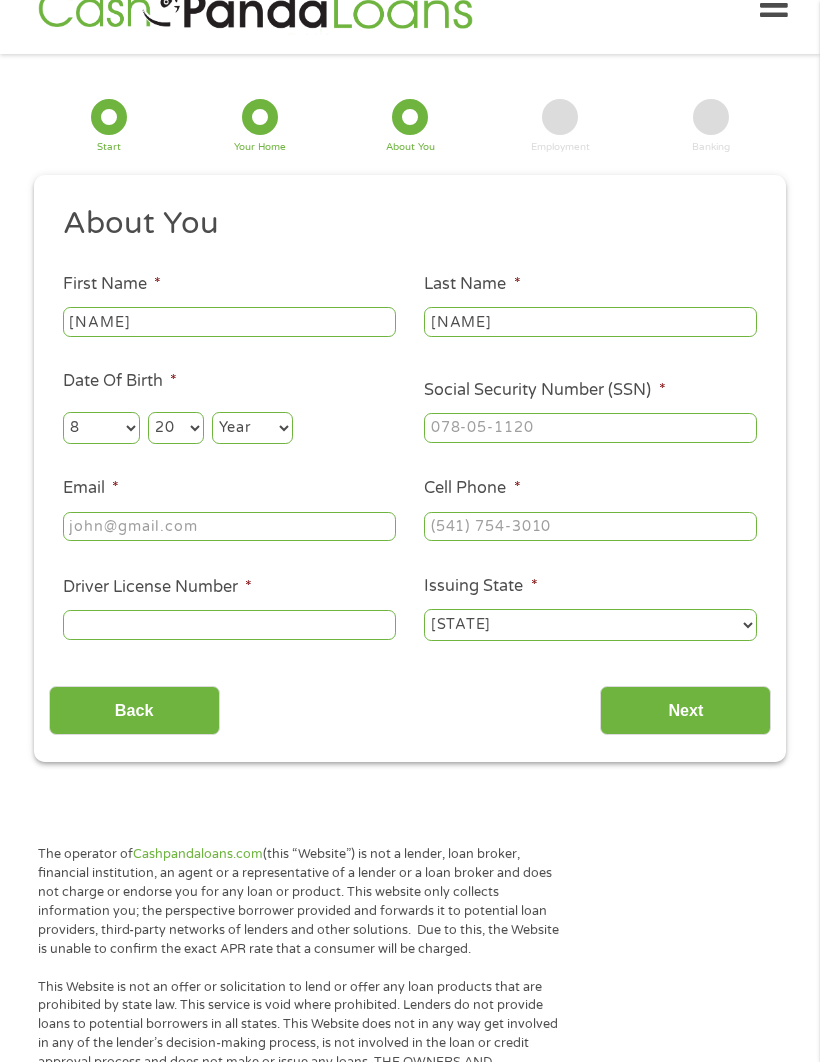 click on "Year 2007 2006 2005 2004 2003 2002 2001 2000 1999 1998 1997 1996 1995 1994 1993 1992 1991 1990 1989 1988 1987 1986 1985 1984 1983 1982 1981 1980 1979 1978 1977 1976 1975 1974 1973 1972 1971 1970 1969 1968 1967 1966 1965 1964 1963 1962 1961 1960 1959 1958 1957 1956 1955 1954 1953 1952 1951 1950 1949 1948 1947 1946 1945 1944 1943 1942 1941 1940 1939 1938 1937 1936 1935 1934 1933 1932 1931 1930 1929 1928 1927 1926 1925 1924 1923 1922 1921 1920" at bounding box center [252, 428] 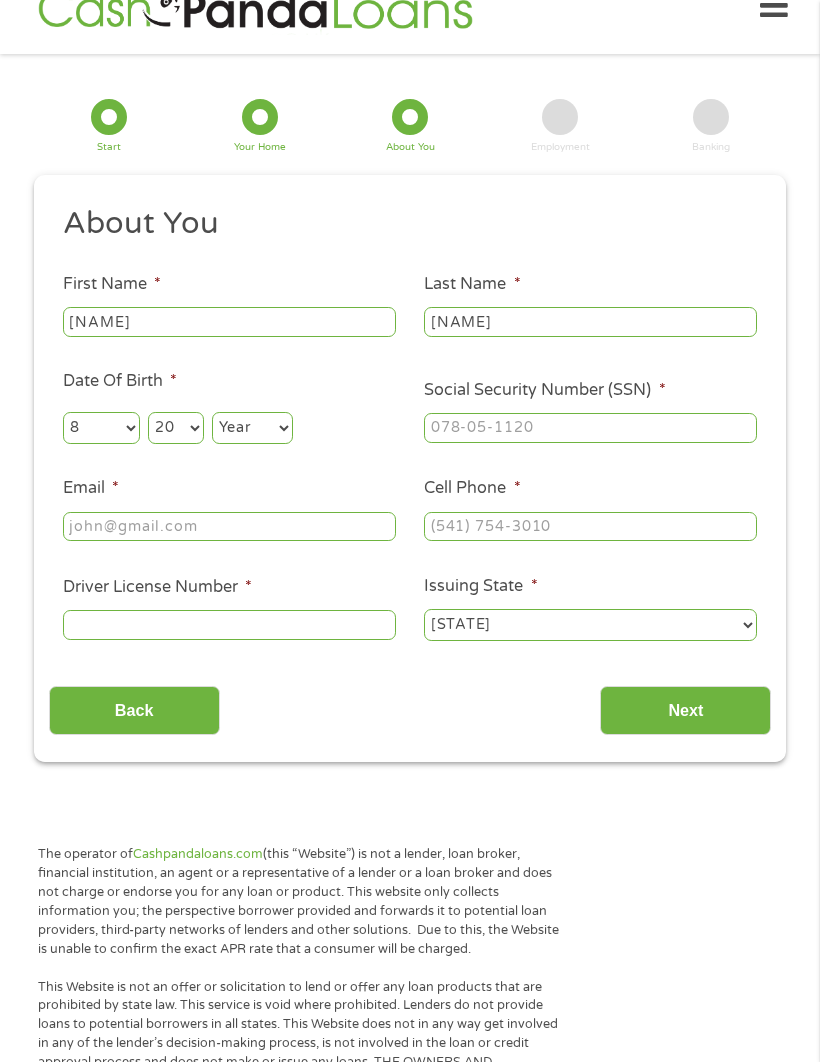 select on "1956" 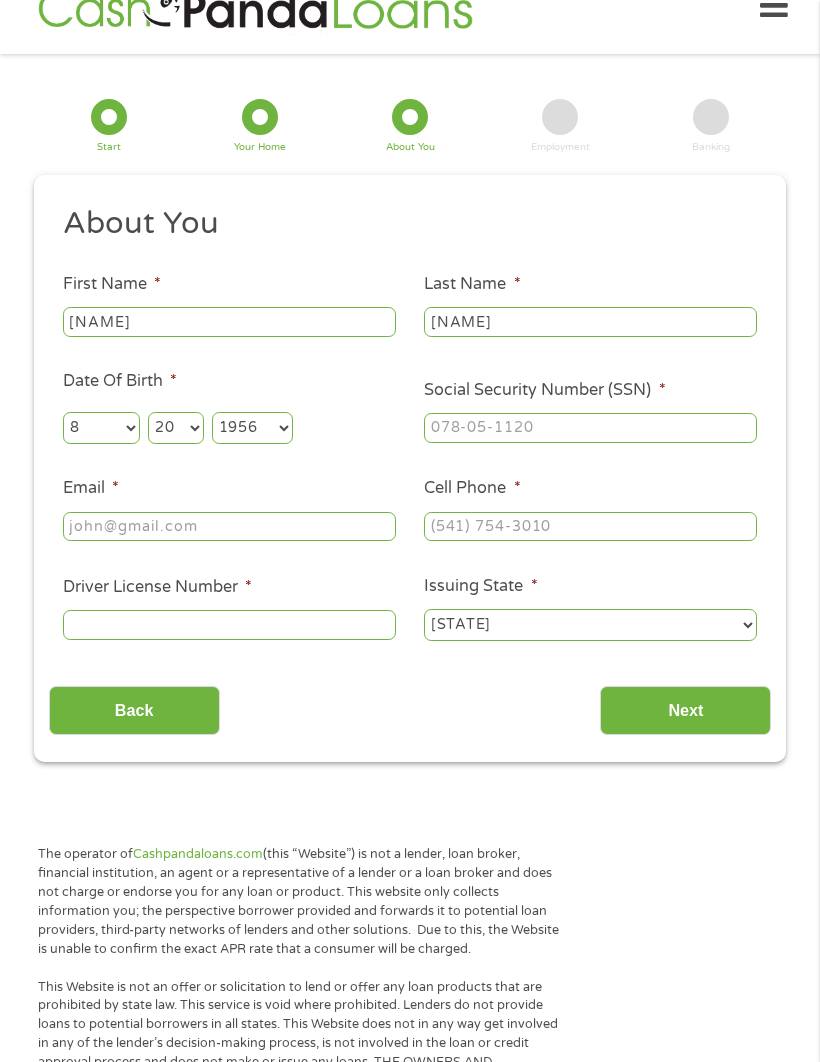 click on "Social Security Number (SSN) *" at bounding box center (590, 428) 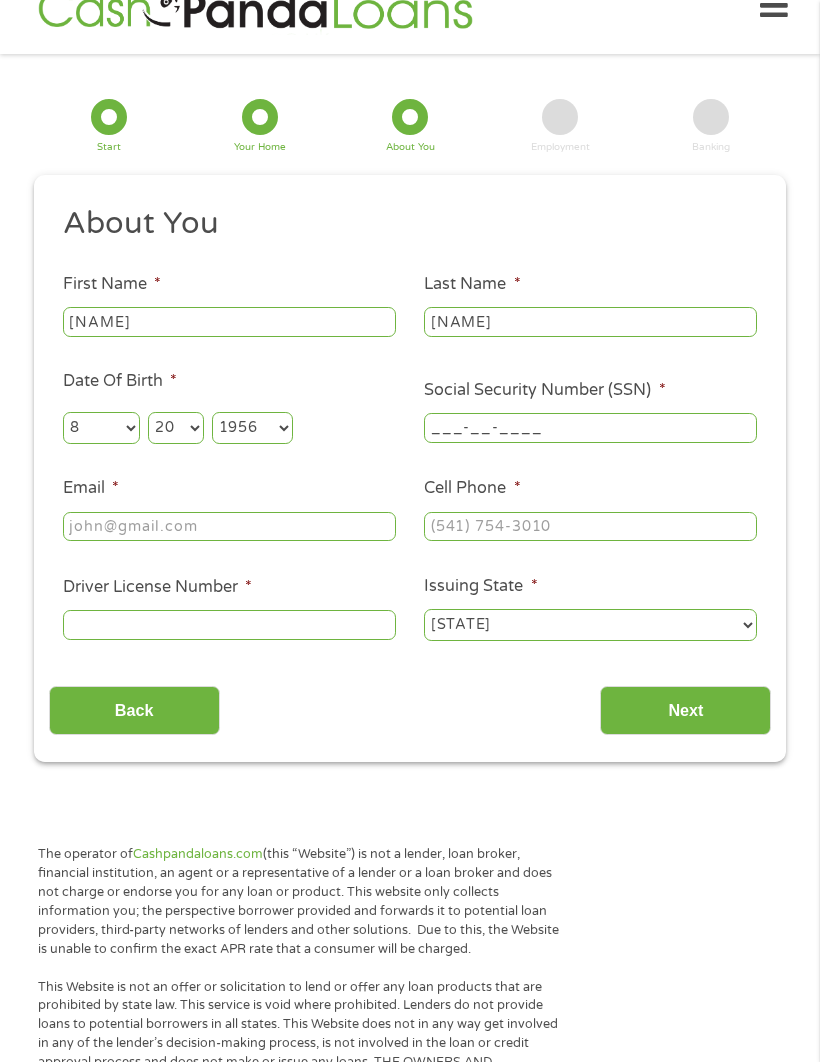 scroll, scrollTop: 40, scrollLeft: 0, axis: vertical 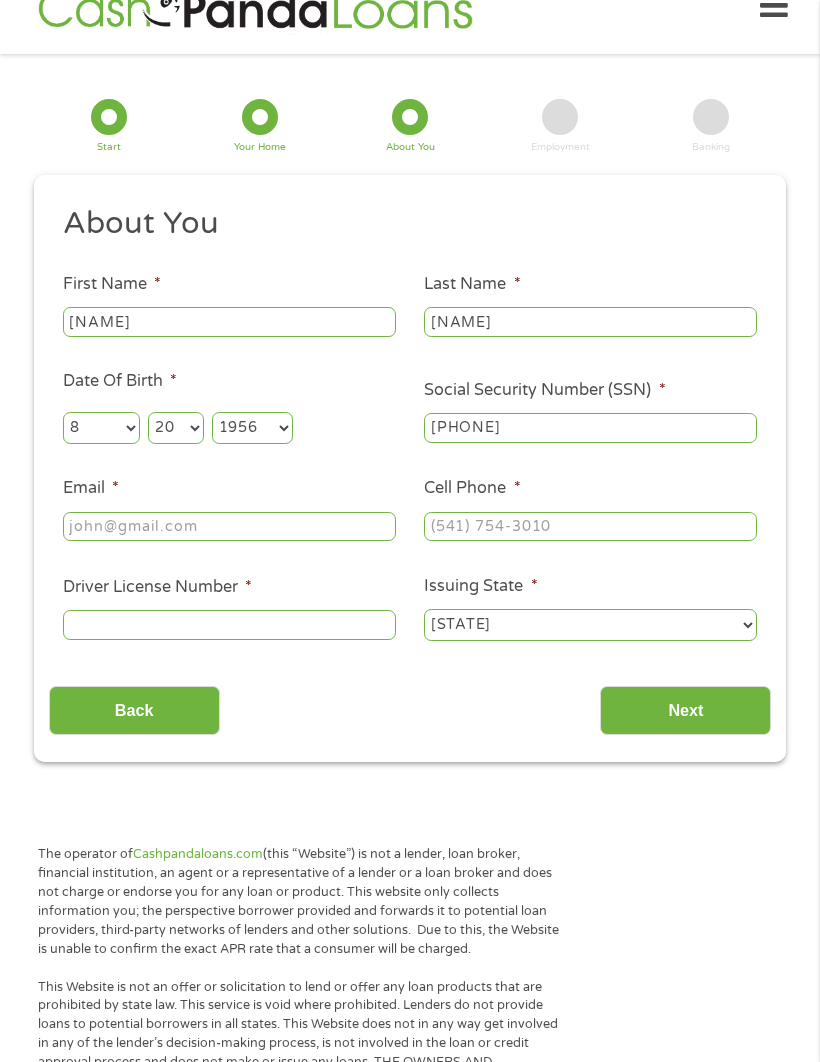 click on "Email *" at bounding box center [229, 528] 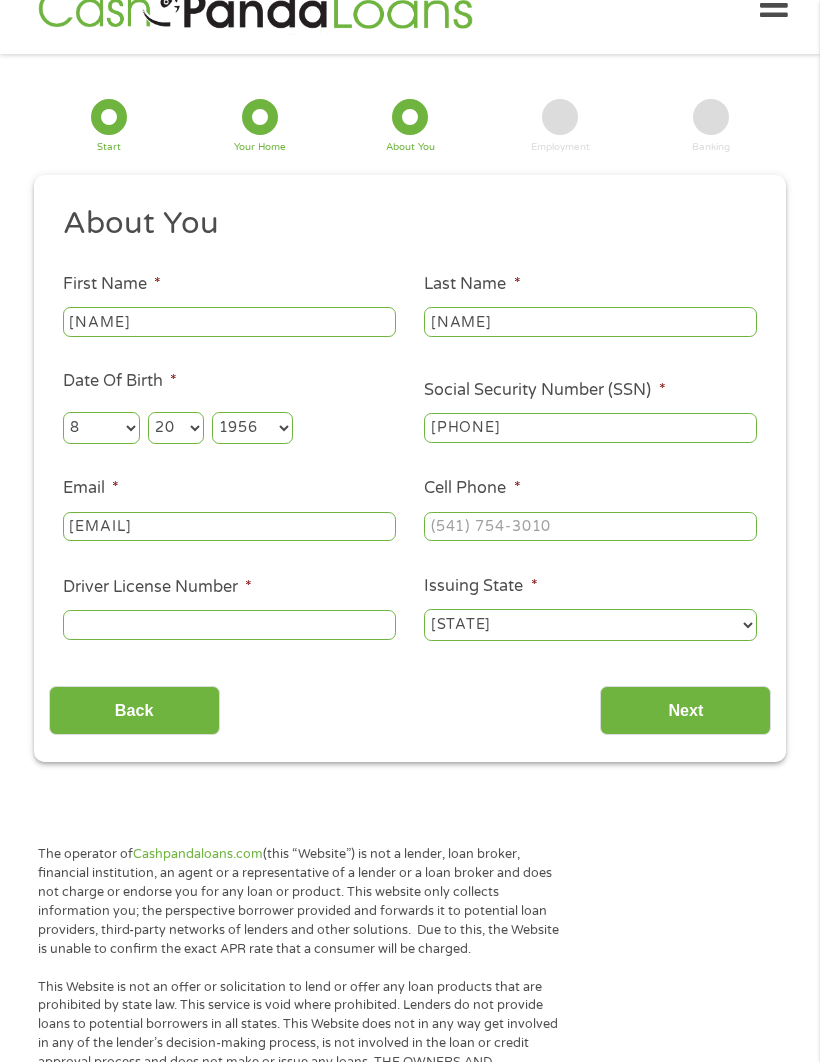 type on "[EMAIL]" 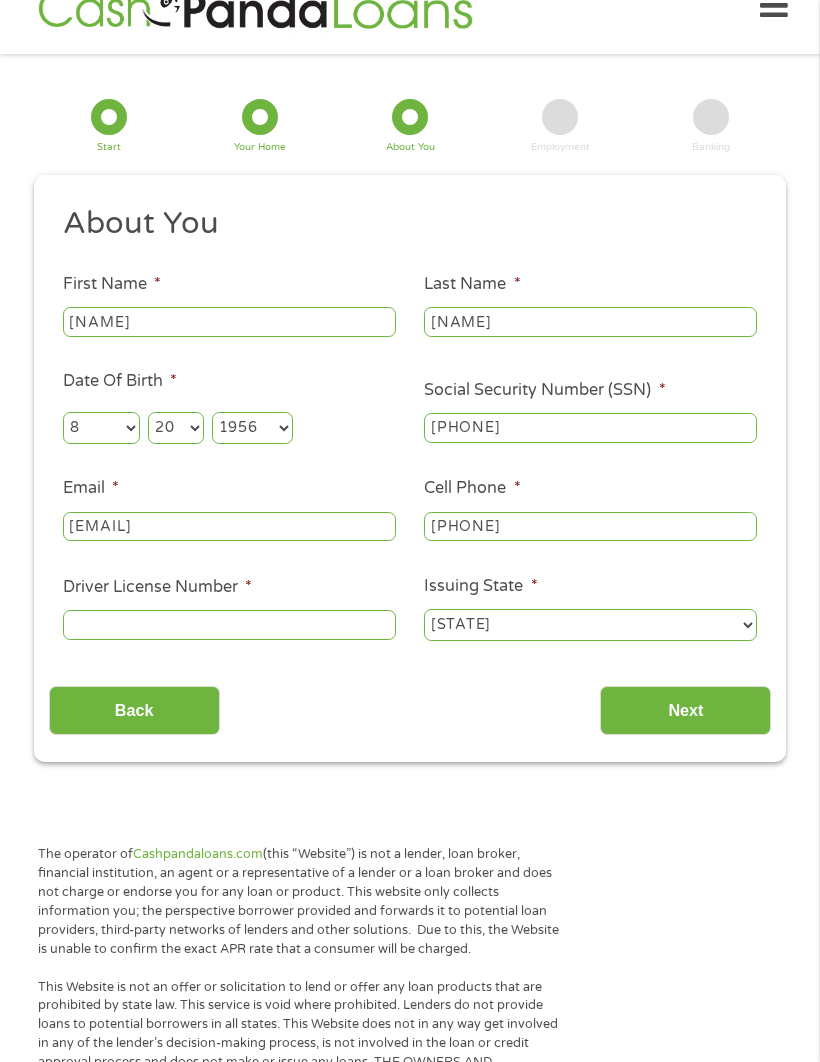 click on "Driver License Number *" at bounding box center [229, 626] 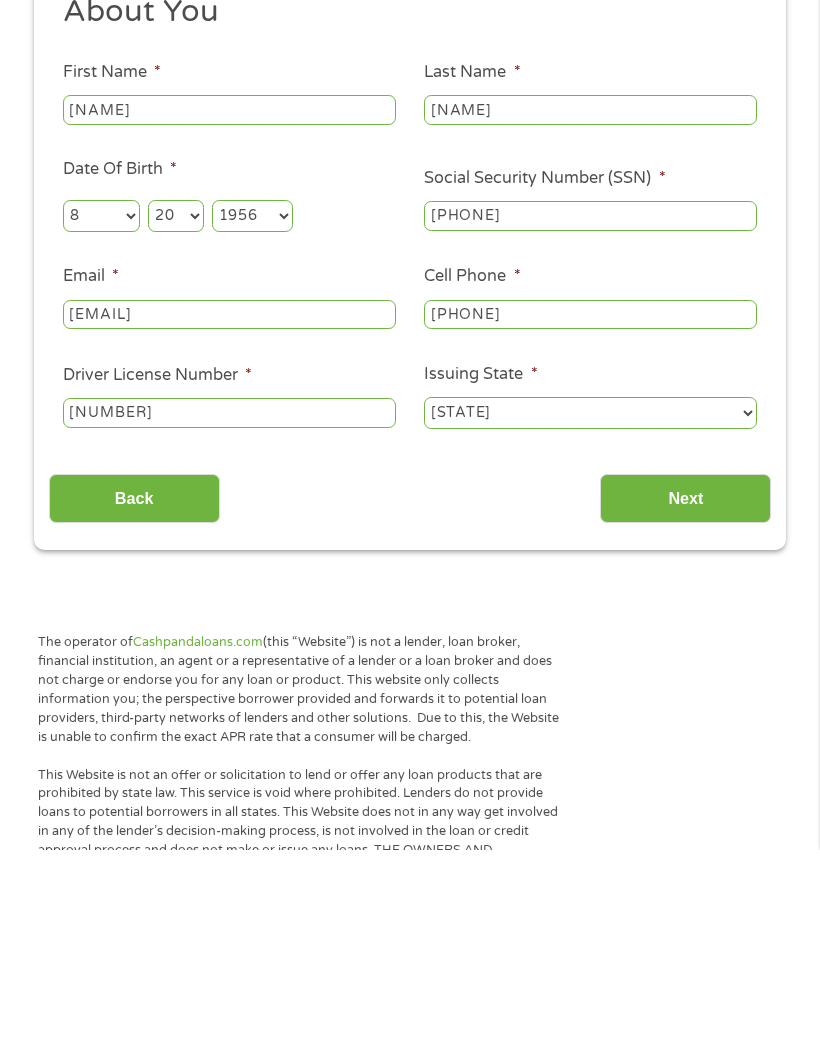 type on "[NUMBER]" 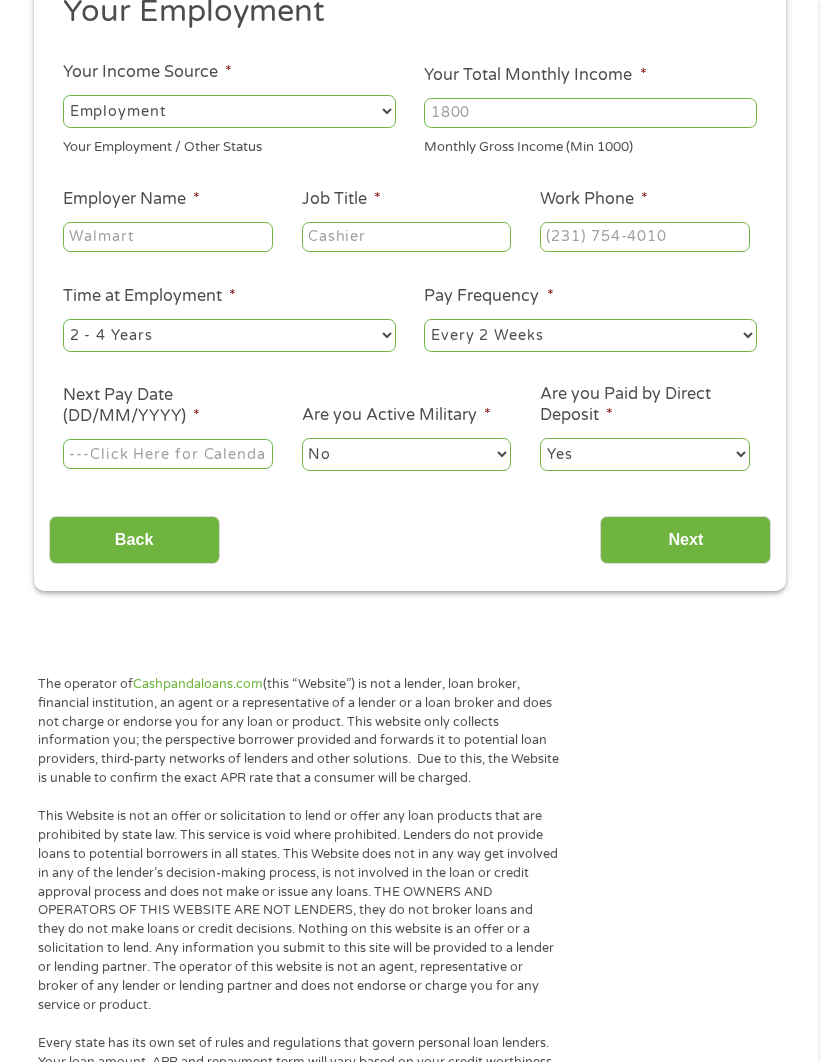 scroll, scrollTop: 153, scrollLeft: 0, axis: vertical 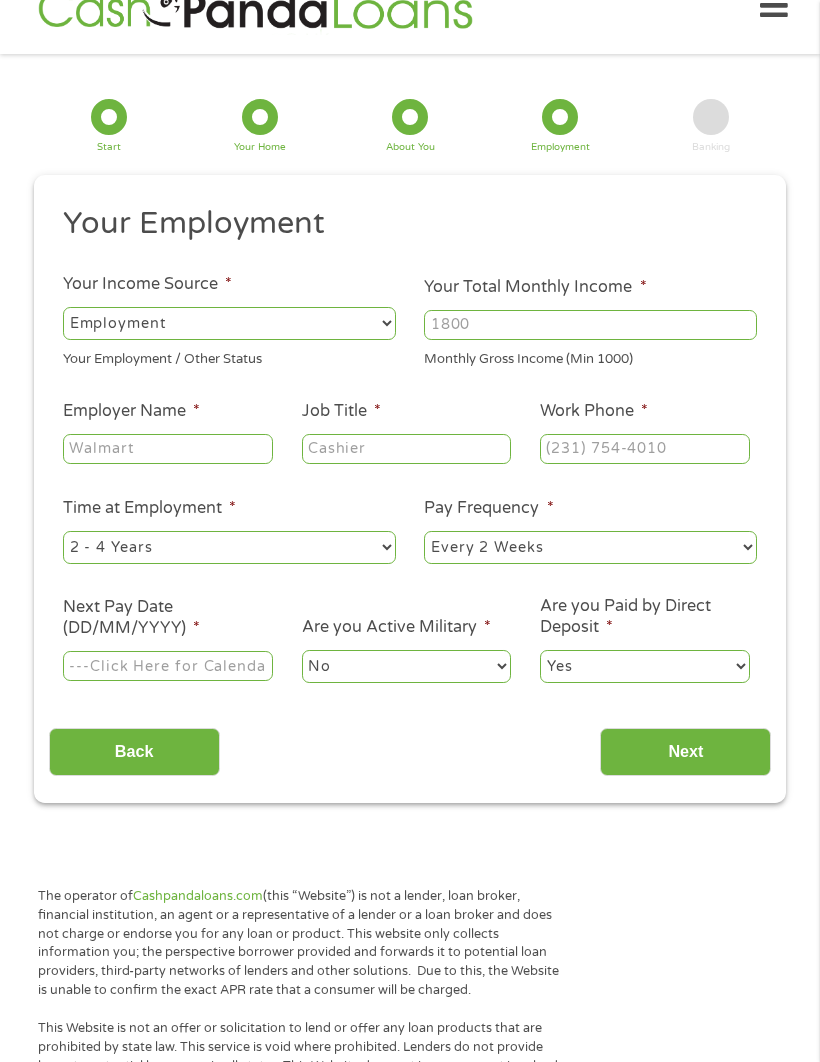 click on "--- Choose one --- Employment Self Employed Benefits" at bounding box center (229, 323) 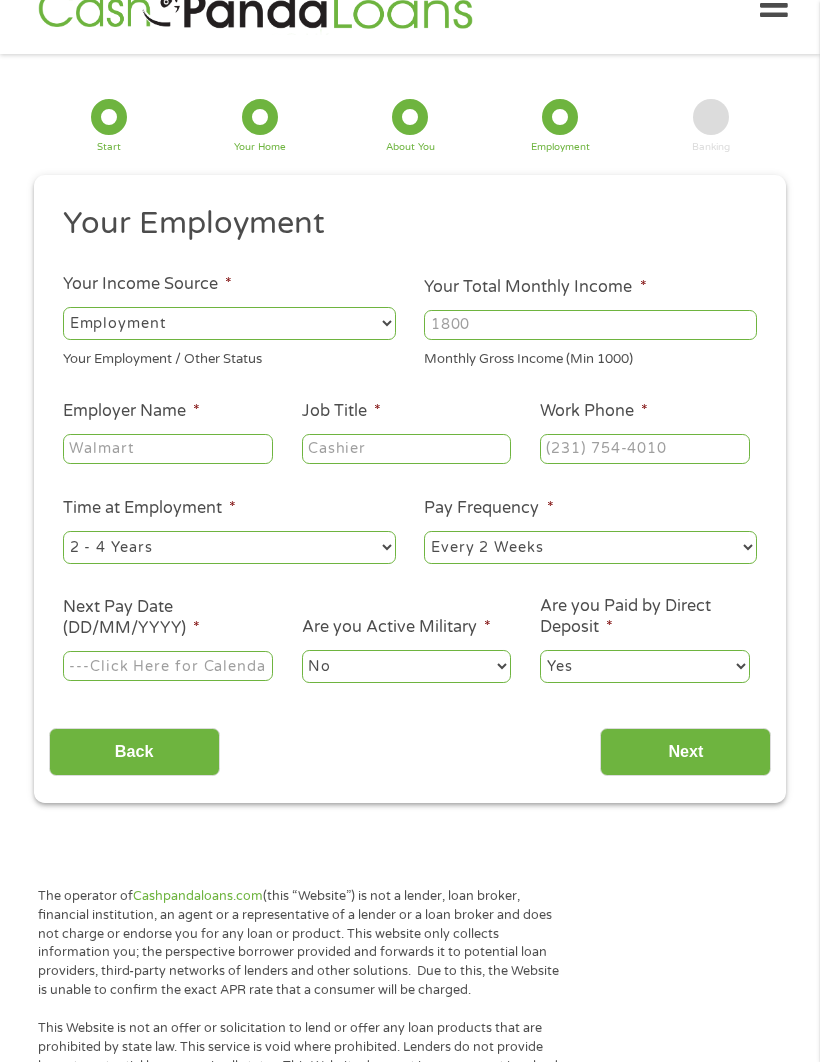 select on "benefits" 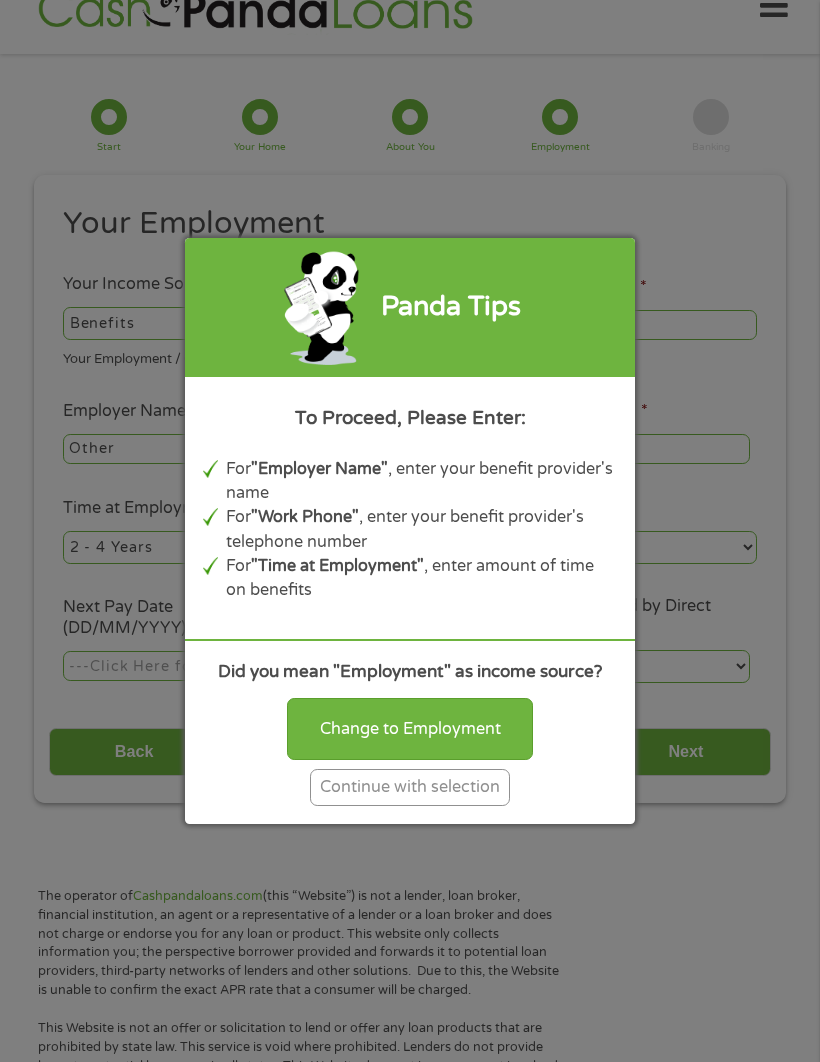 click on "Continue with selection" at bounding box center [410, 787] 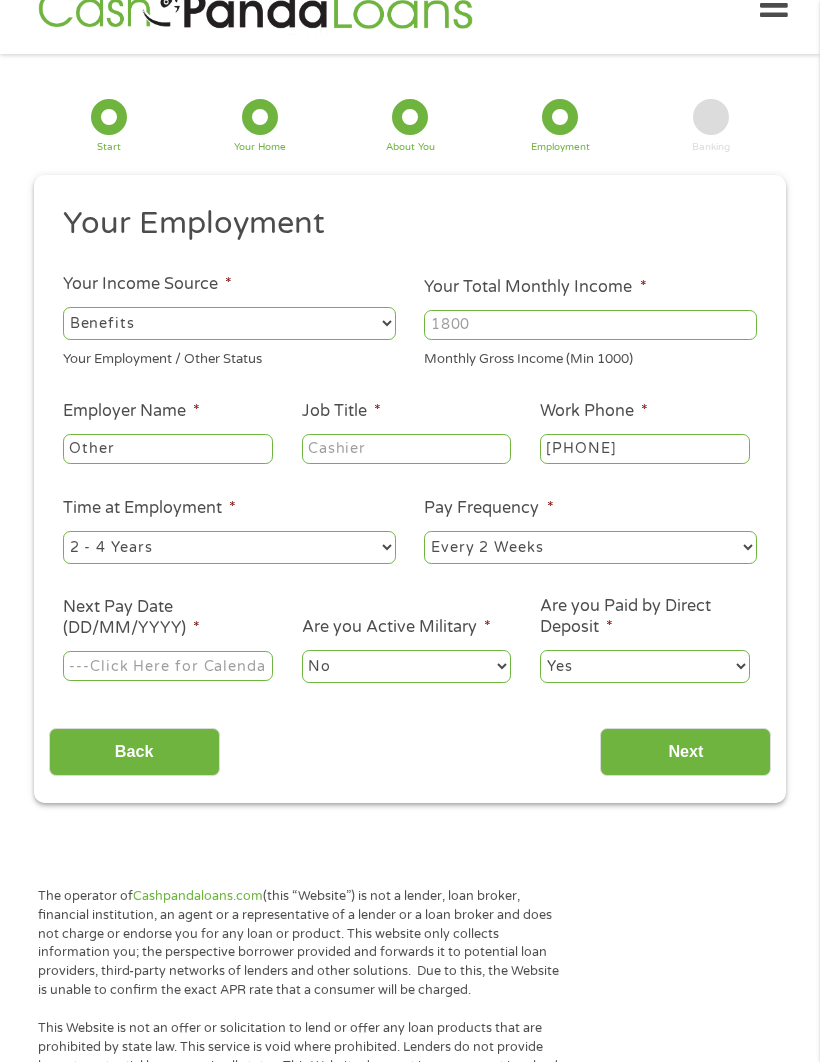 click on "Your Total Monthly Income *" at bounding box center (590, 325) 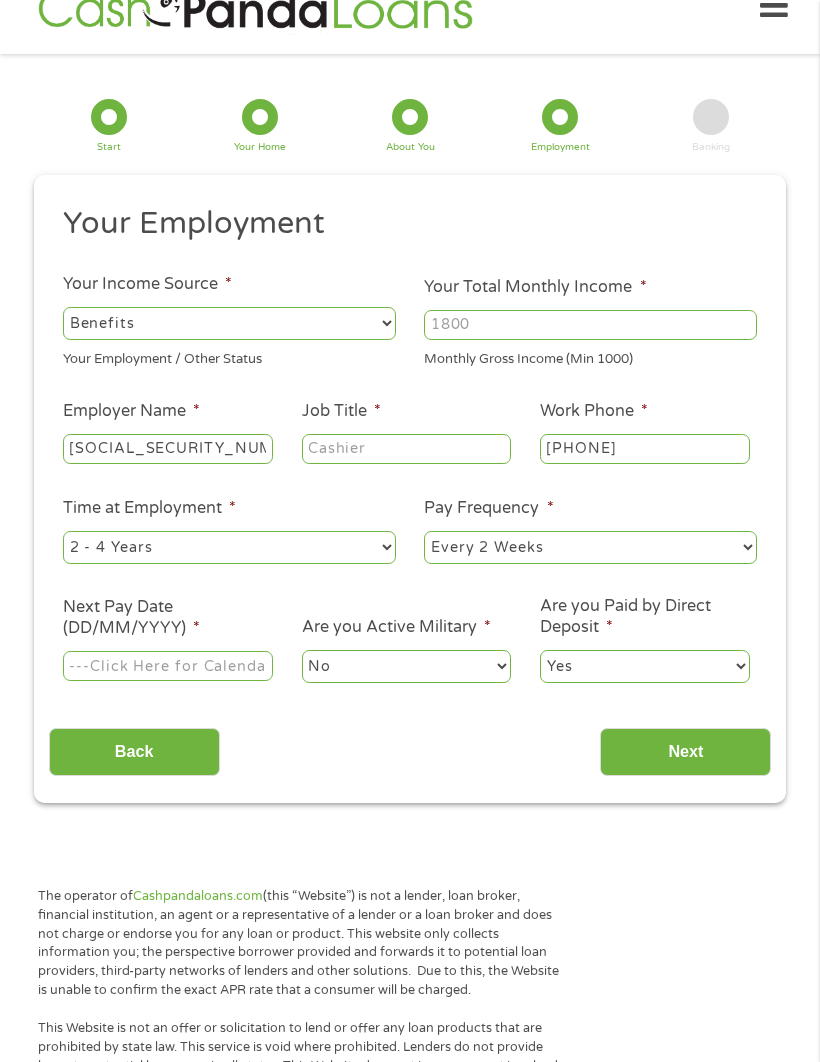type on "[SOCIAL_SECURITY_NUMBER]" 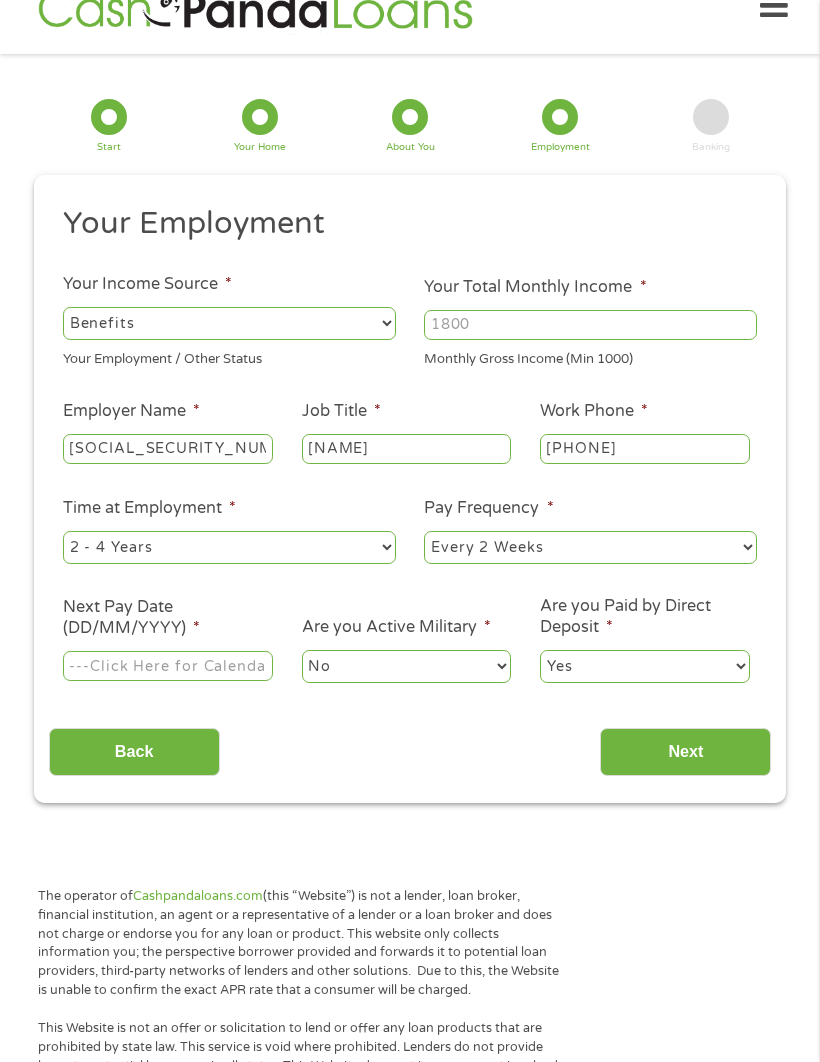type on "[NAME]" 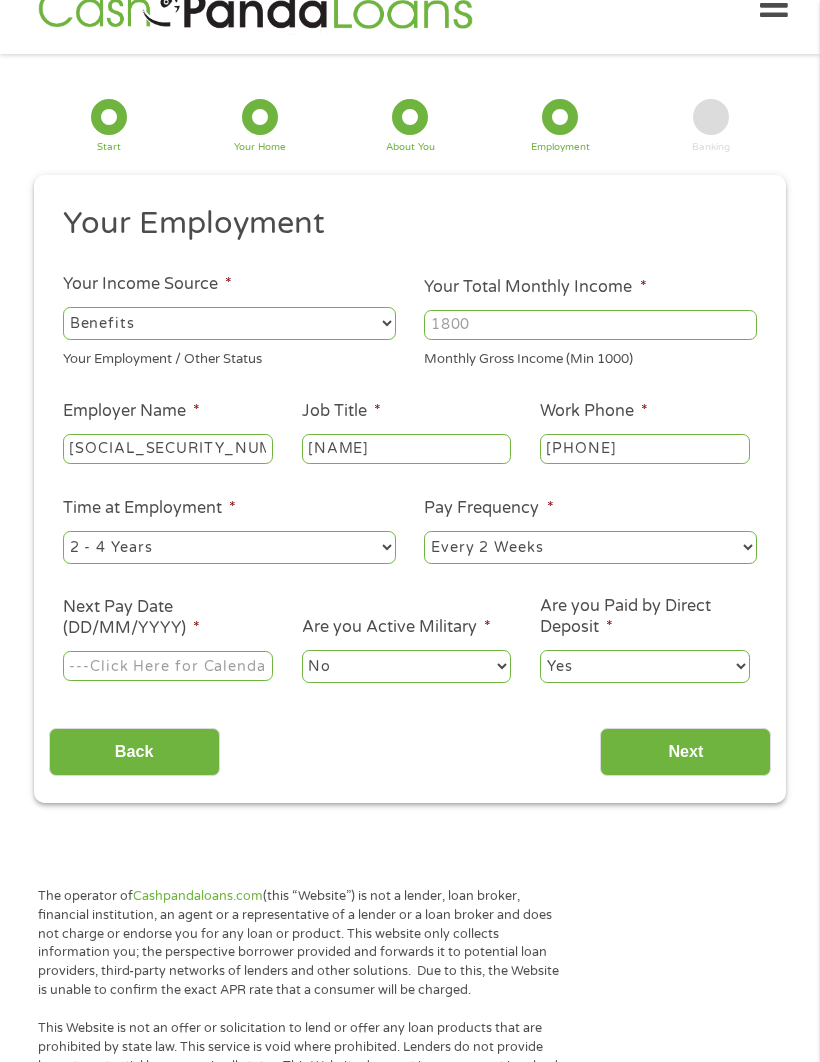 click on "--- Choose one --- 1 Year or less 1 - 2 Years 2 - 4 Years Over 4 Years" at bounding box center (229, 547) 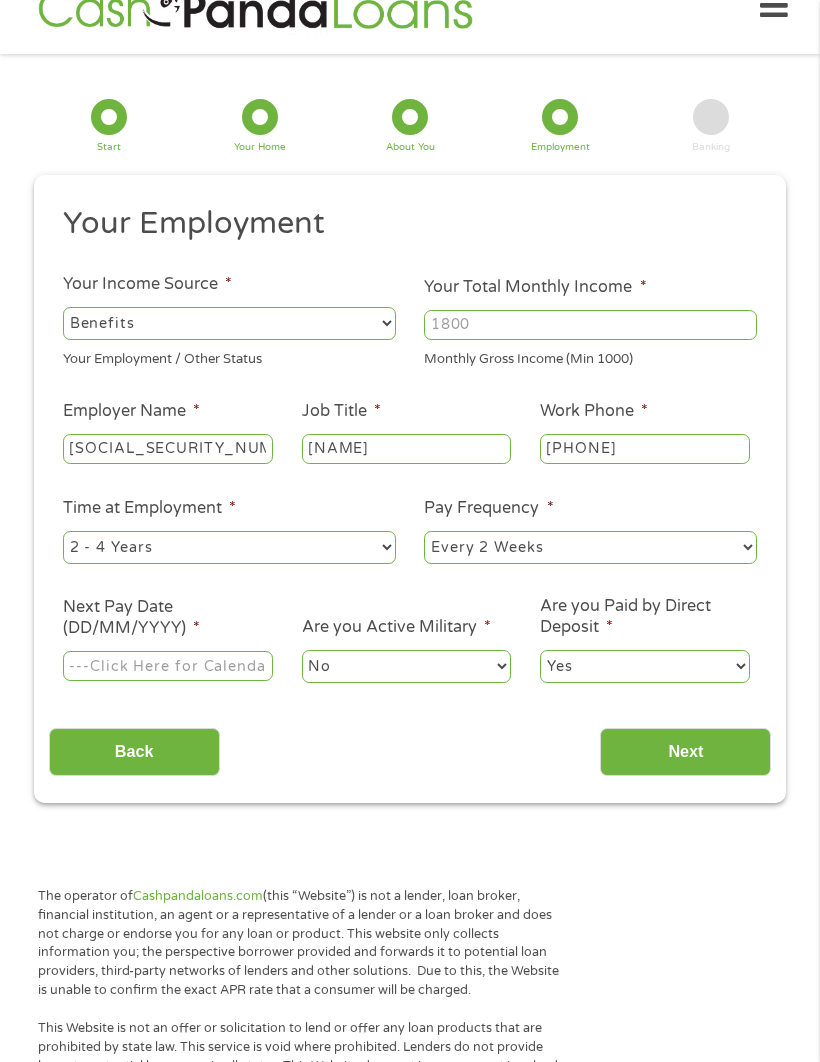 select on "60months" 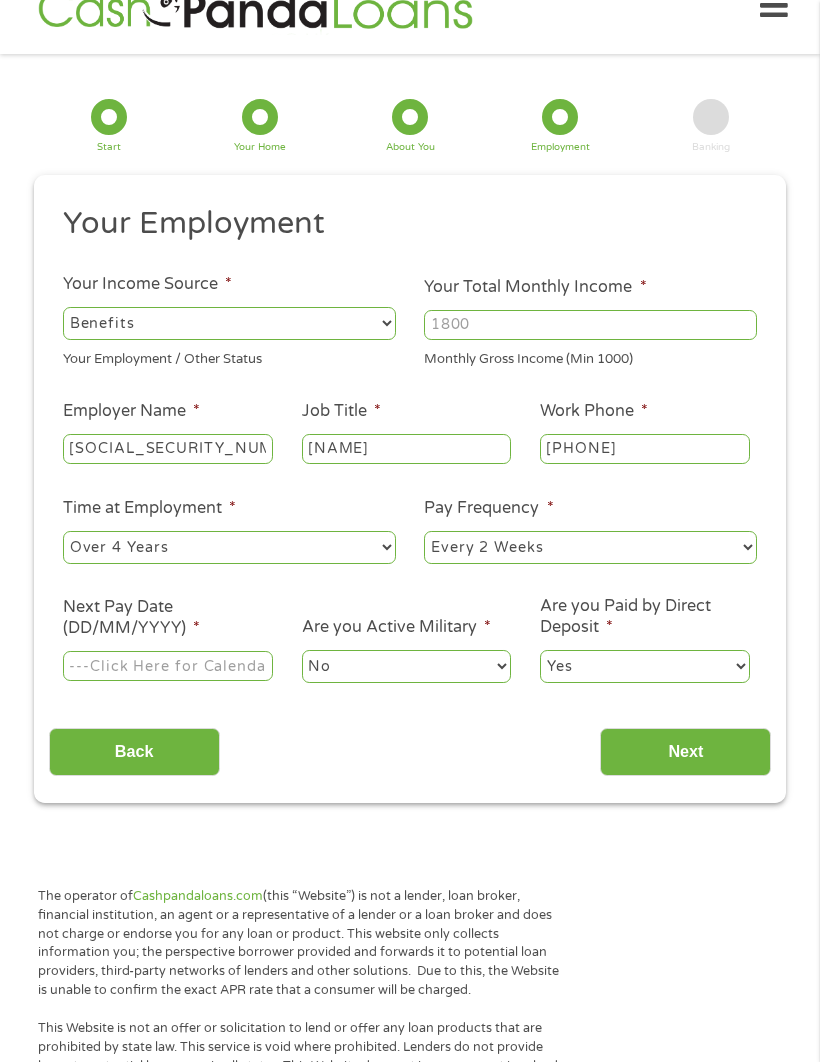 click on "--- Choose one --- Every 2 Weeks Every Week Monthly Semi-Monthly" at bounding box center (590, 547) 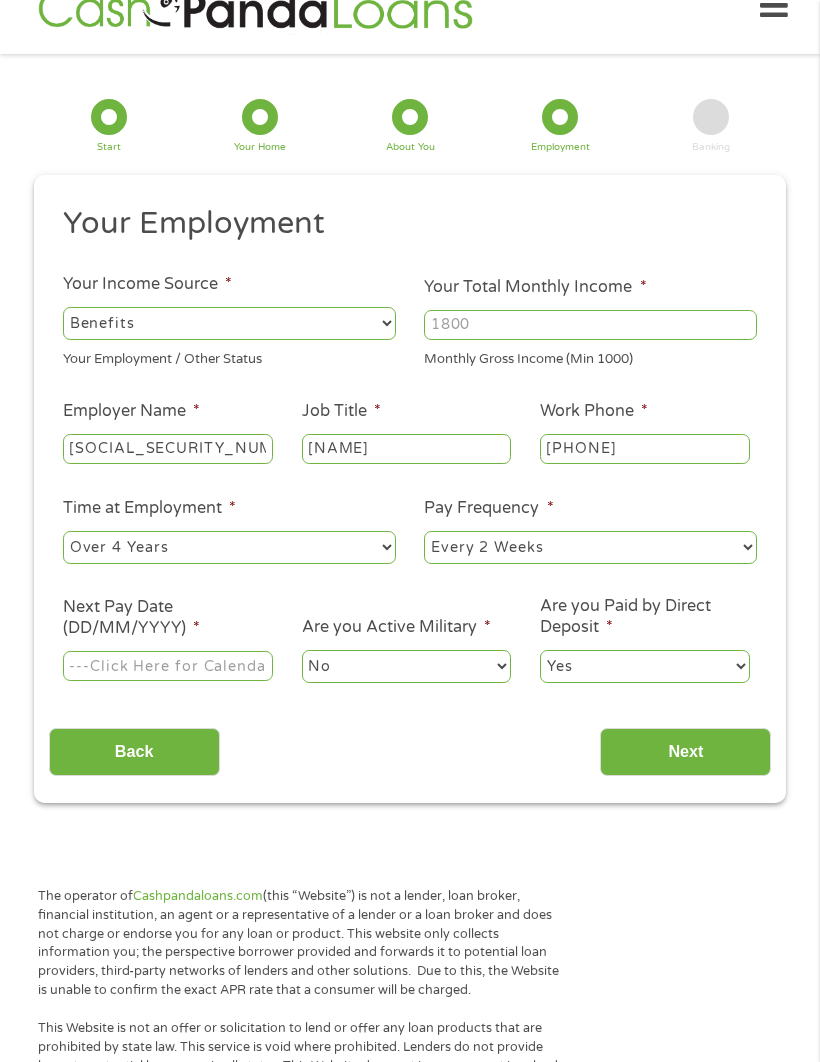 select on "monthly" 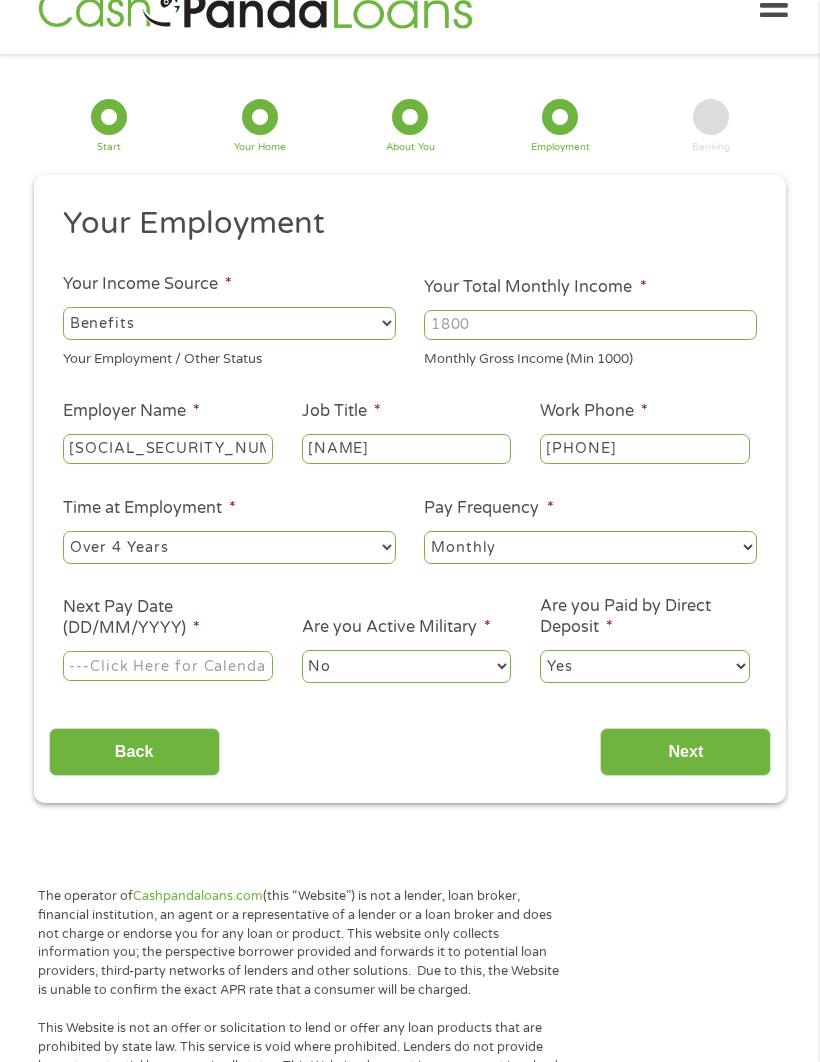 click on "Next Pay Date (DD/MM/YYYY) *" at bounding box center [168, 666] 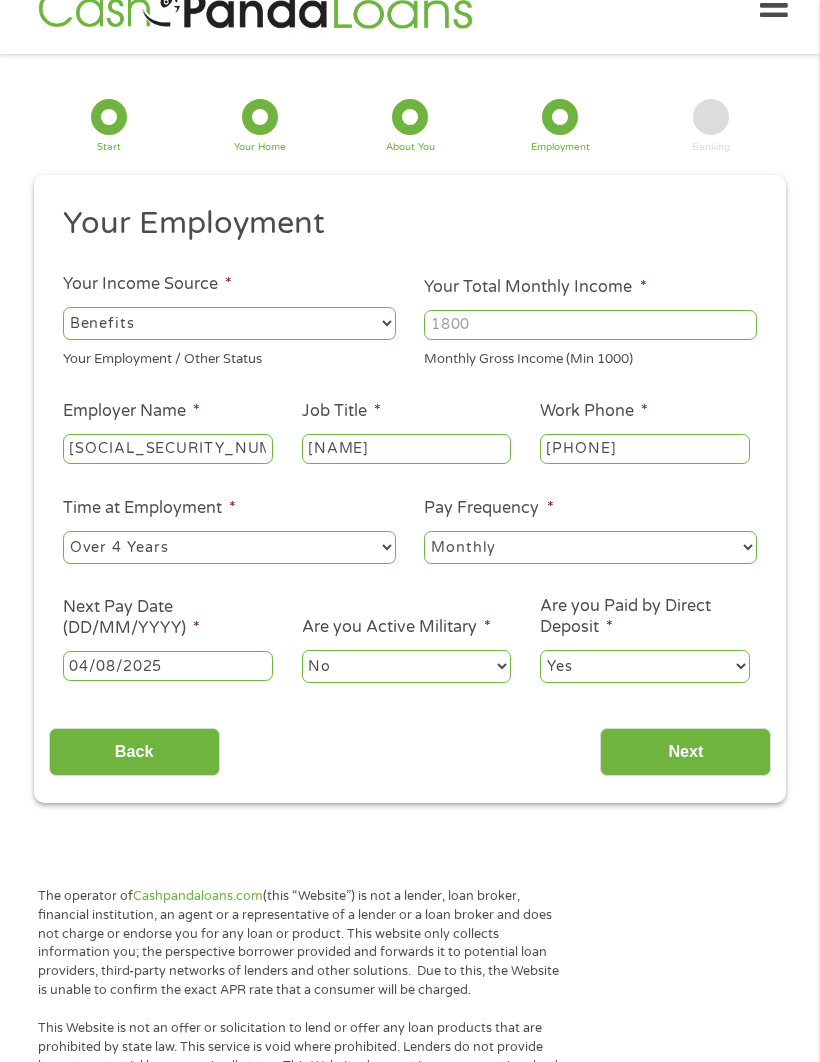 click on "Next" at bounding box center (685, 752) 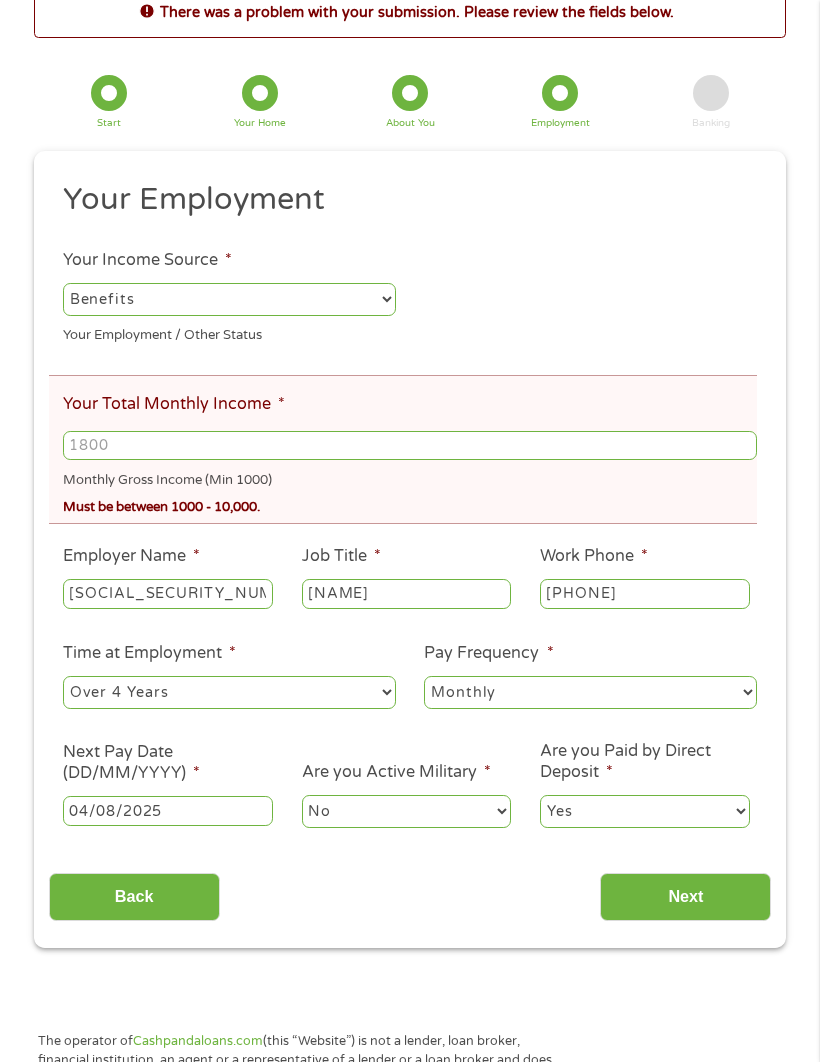 scroll, scrollTop: 140, scrollLeft: 0, axis: vertical 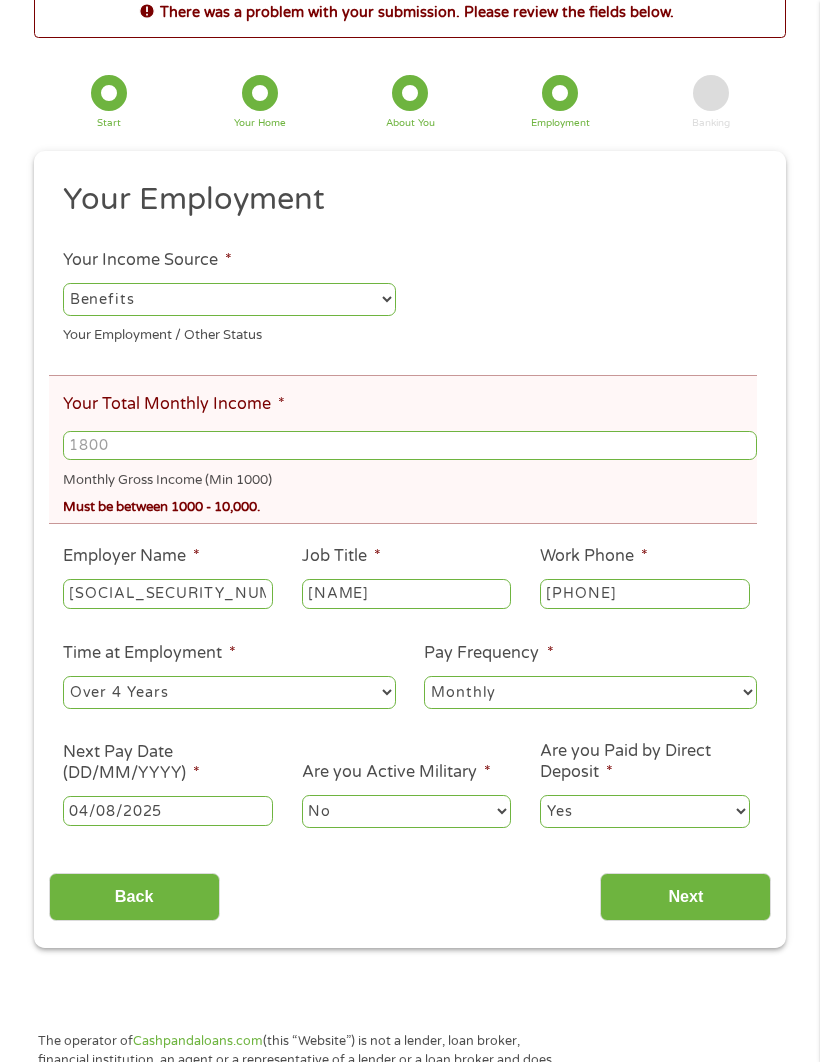 click on "[NUMBER]" at bounding box center (410, 446) 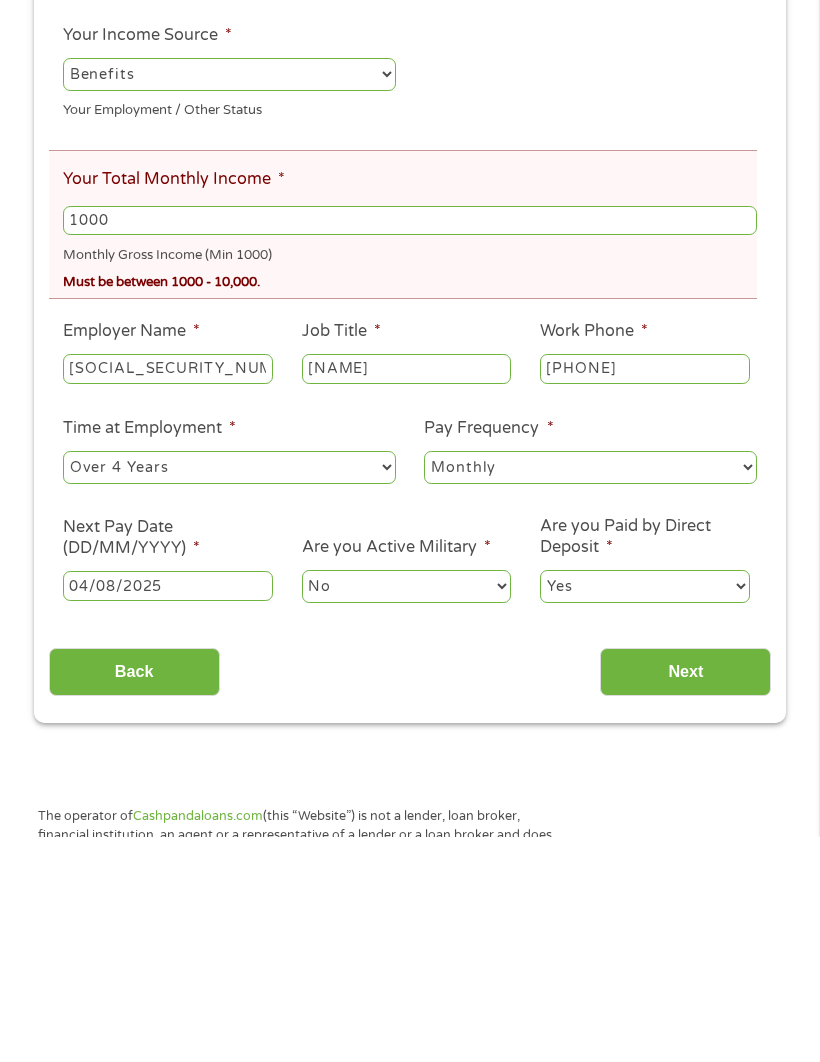 type on "1000" 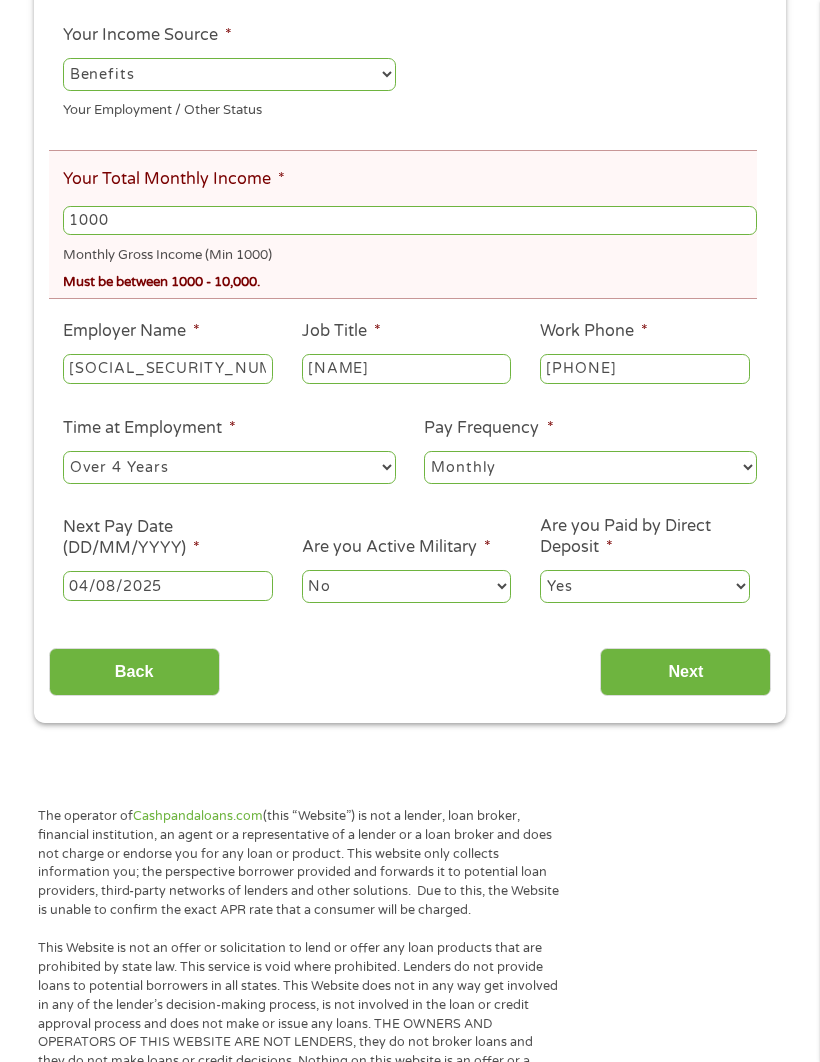 click on "Next" at bounding box center (685, 672) 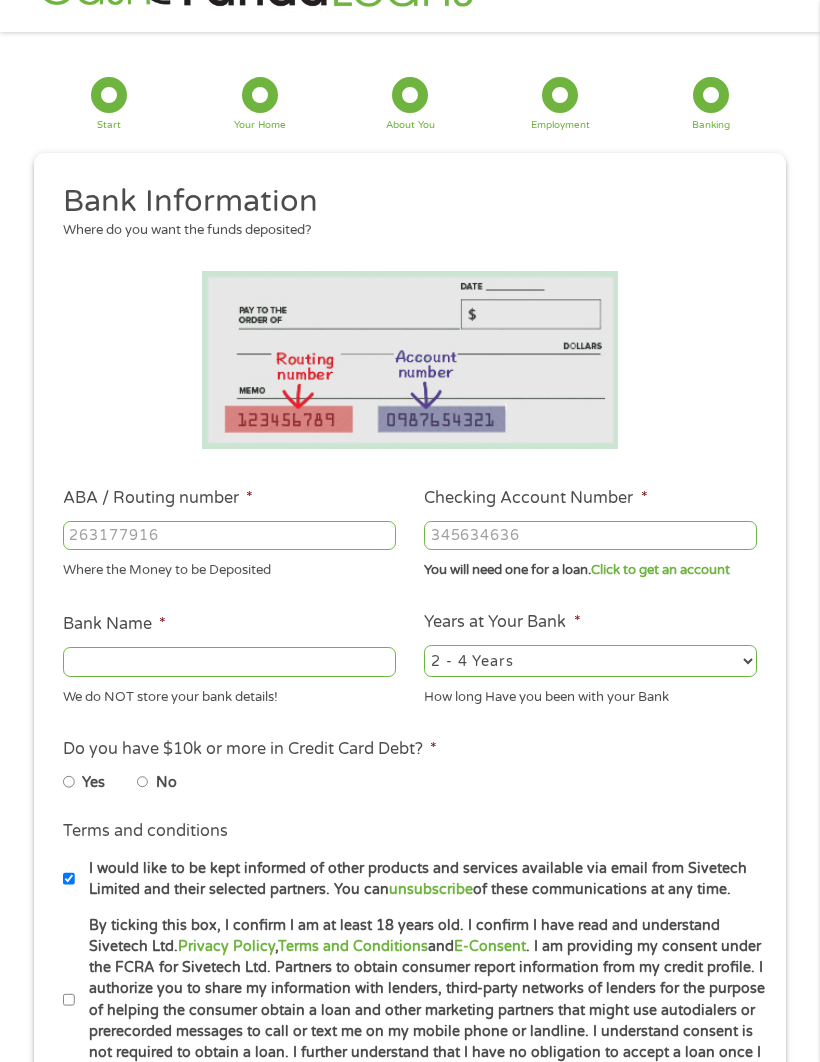 scroll, scrollTop: 41, scrollLeft: 0, axis: vertical 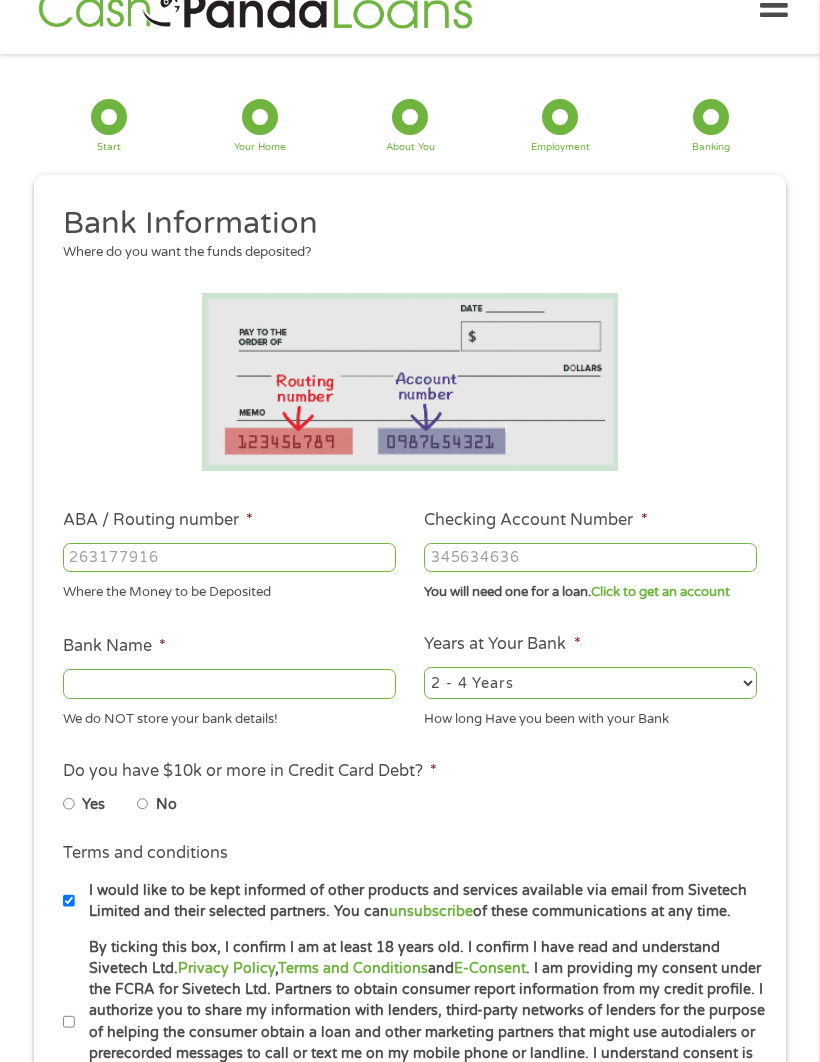 click on "ABA / Routing number *" at bounding box center (229, 558) 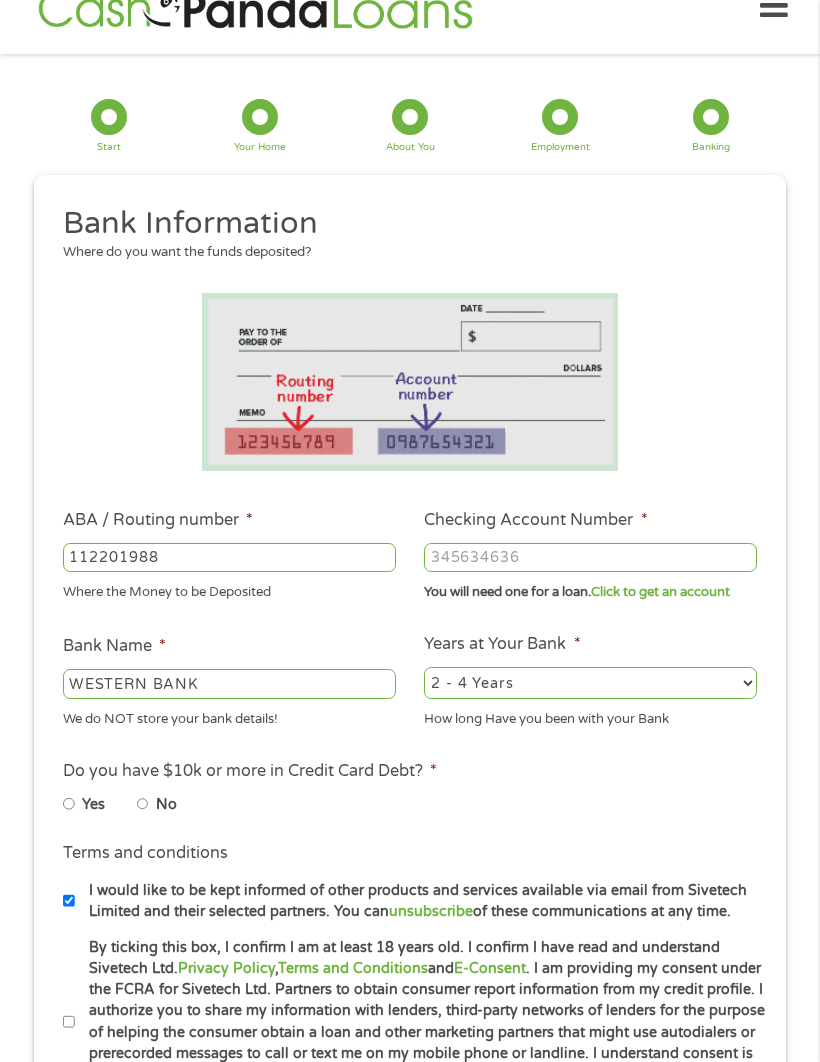 type on "112201988" 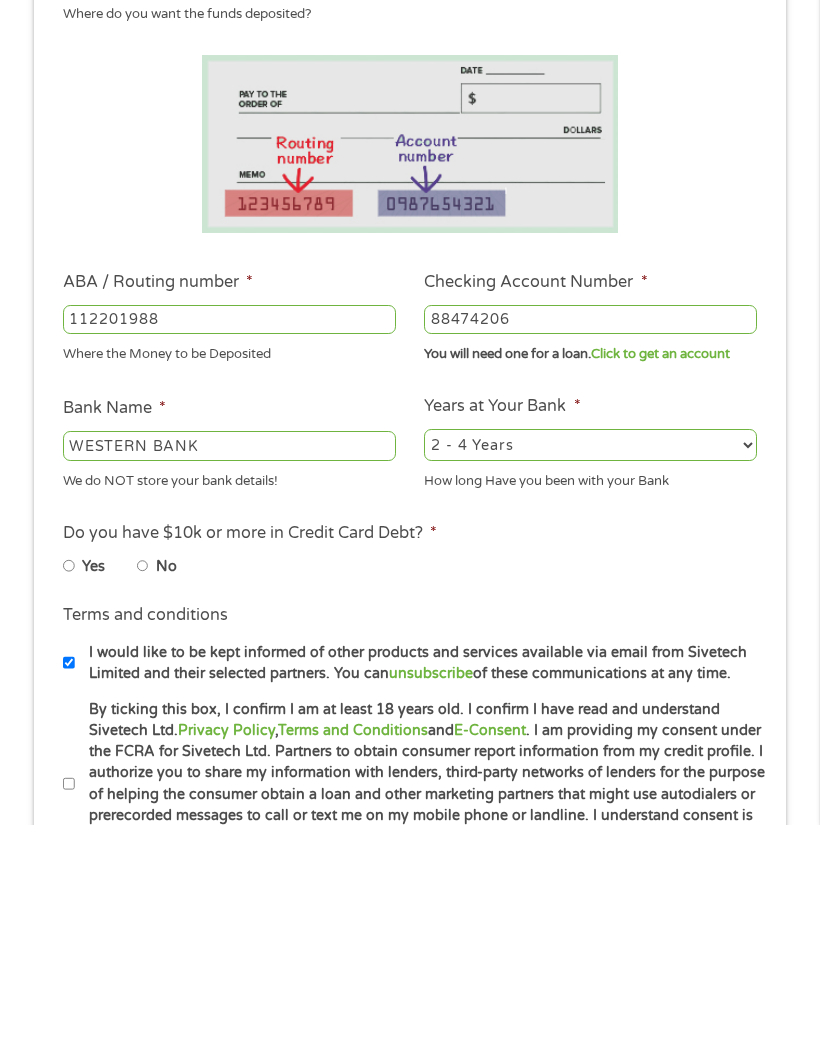 type on "88474206" 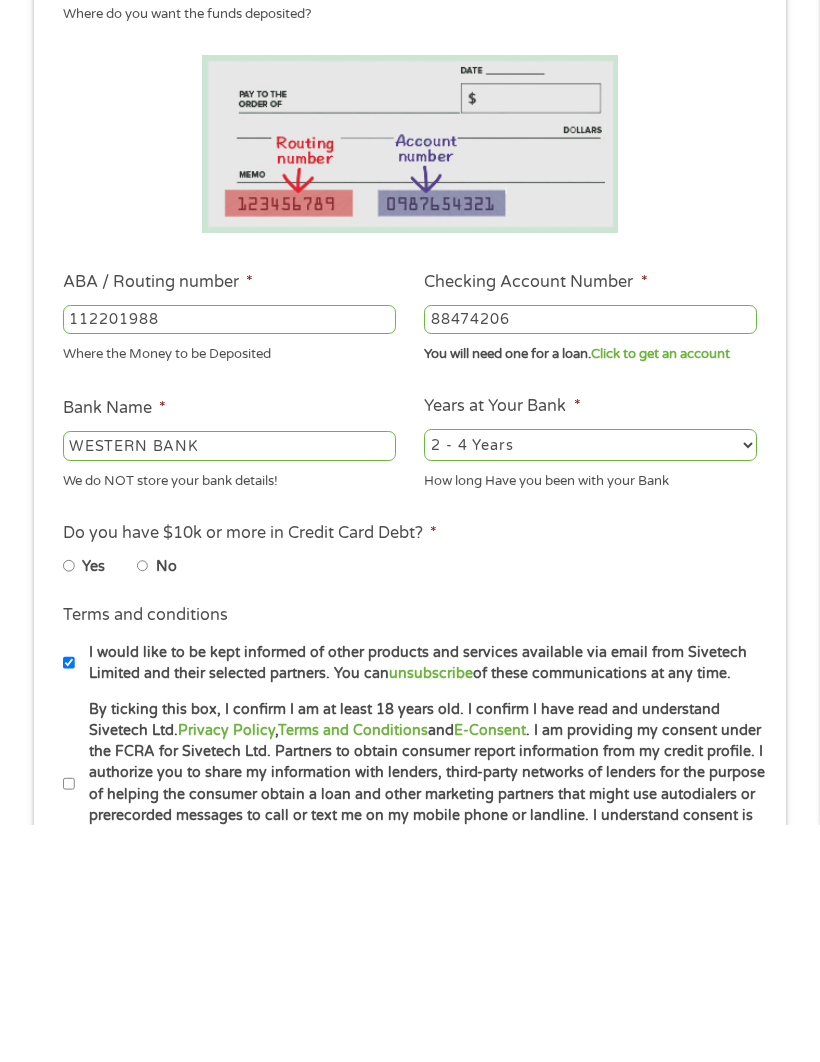 click on "2 - 4 Years 6 - 12 Months 1 - 2 Years Over 4 Years" at bounding box center [590, 683] 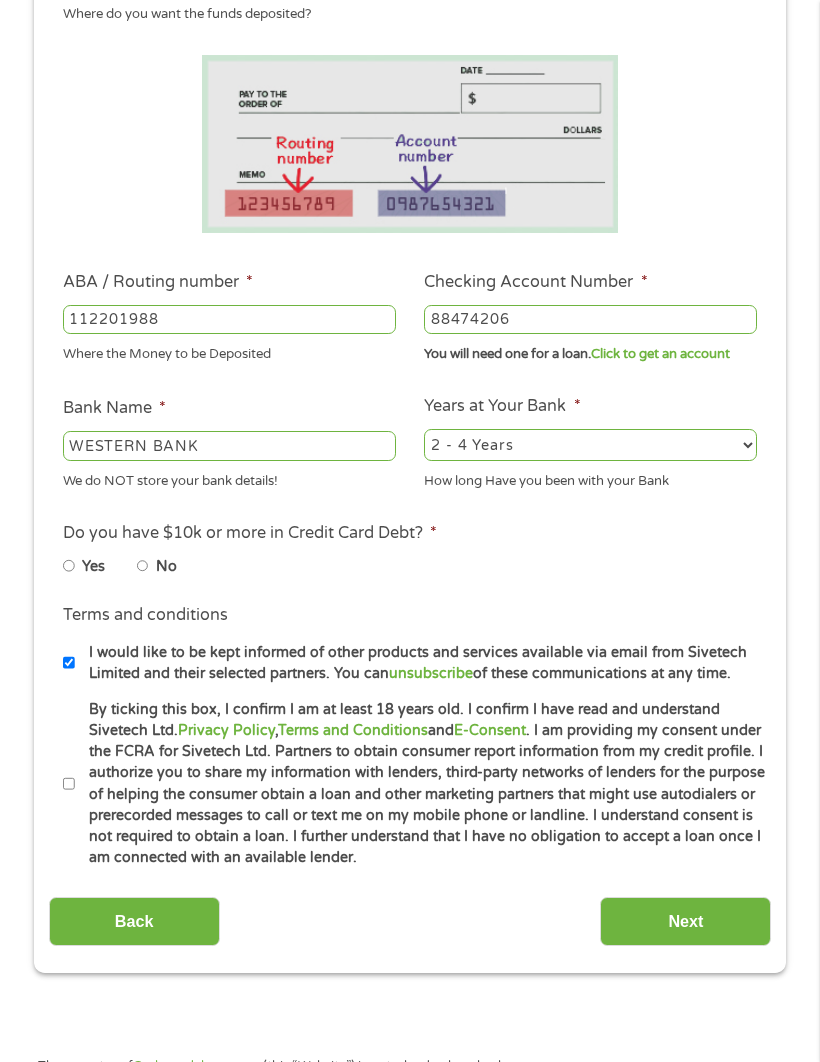 select on "24months" 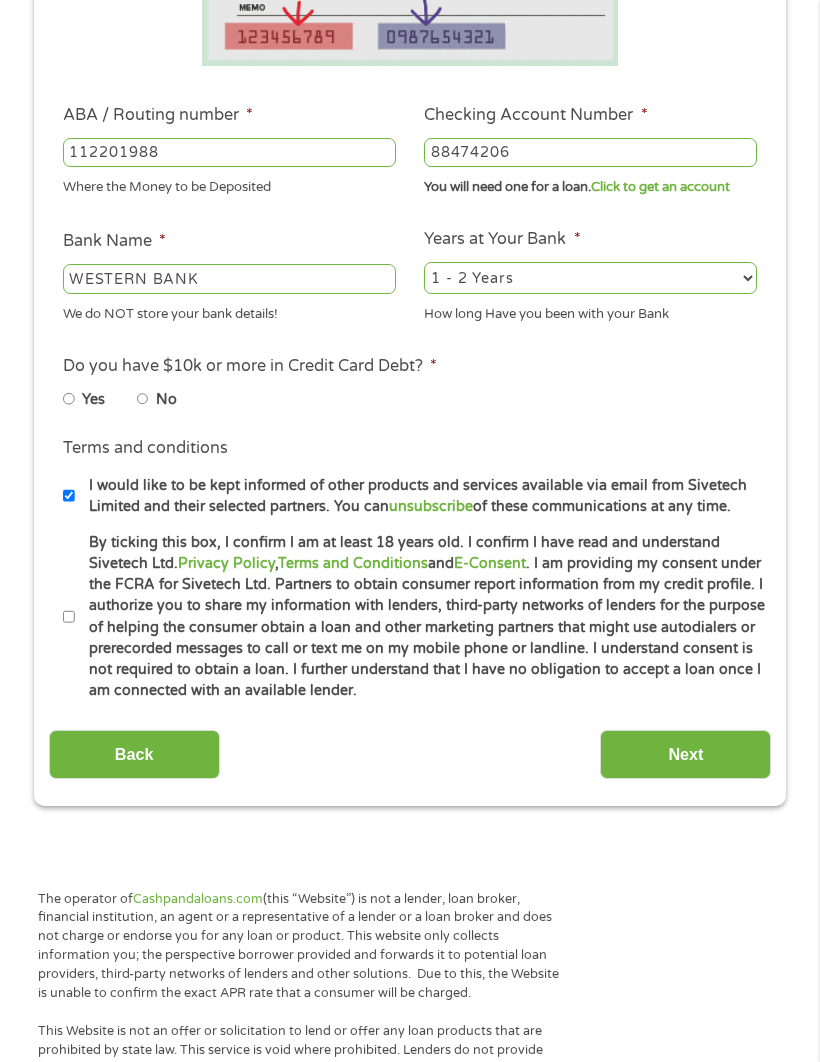 scroll, scrollTop: 448, scrollLeft: 0, axis: vertical 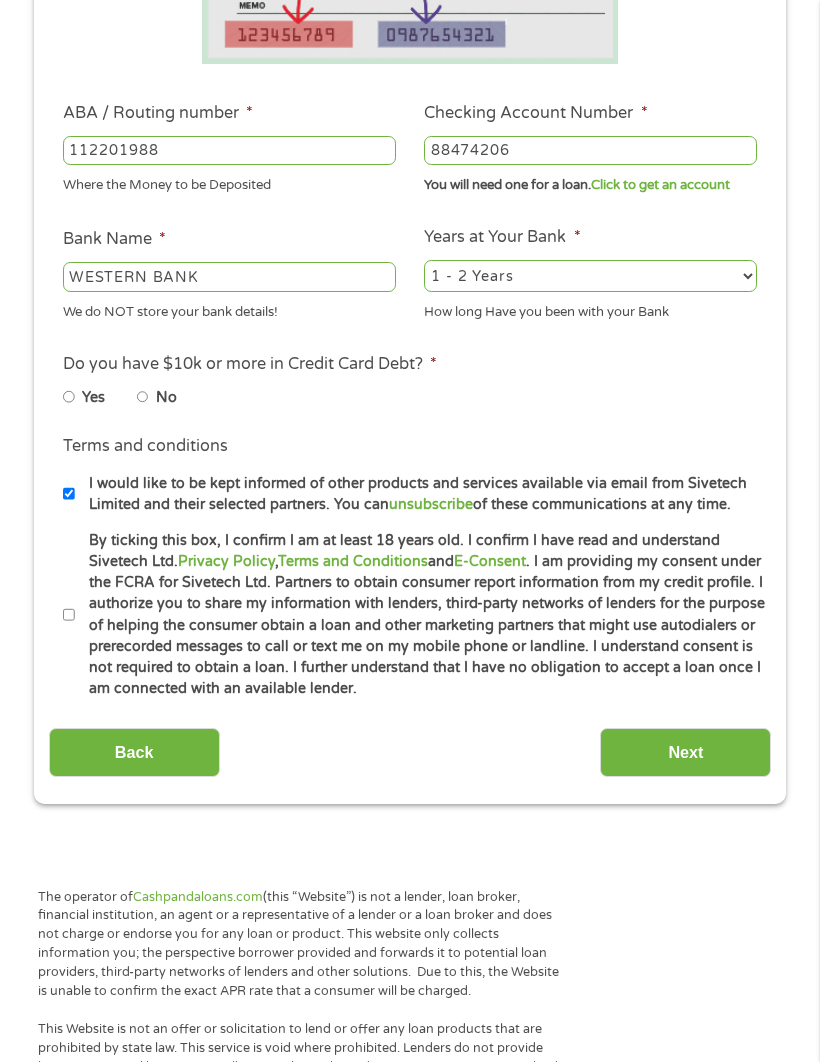 click on "No" at bounding box center (143, 397) 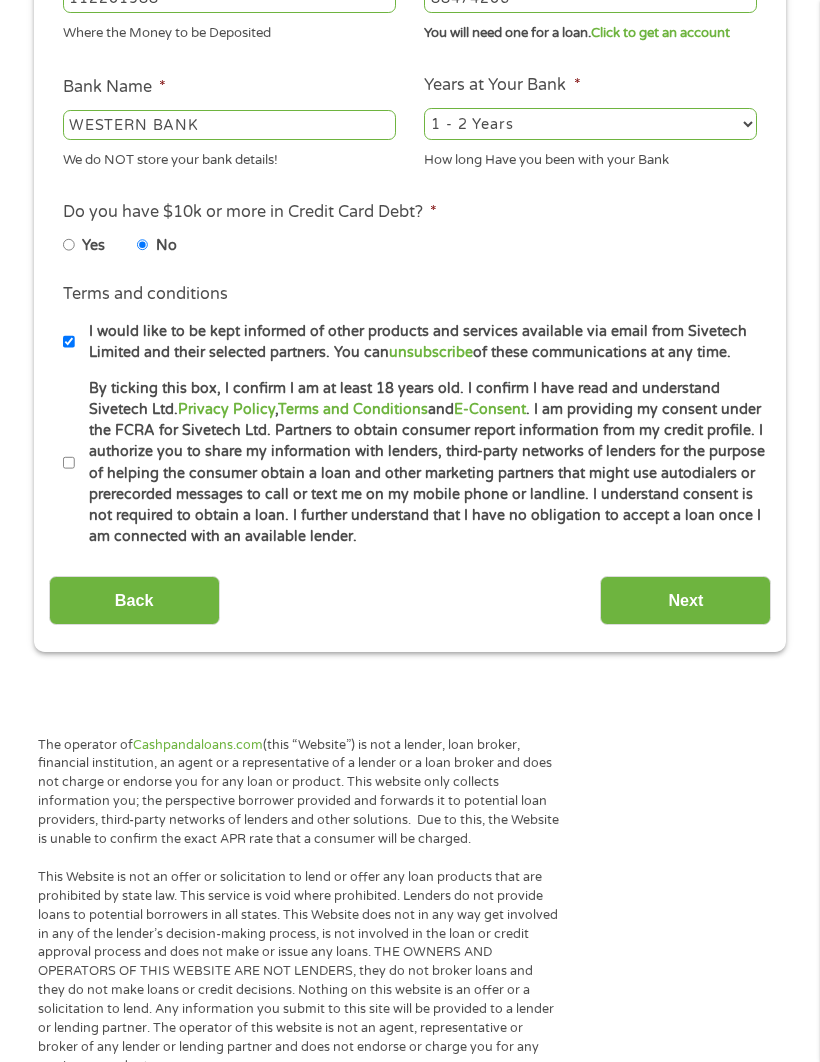 scroll, scrollTop: 614, scrollLeft: 0, axis: vertical 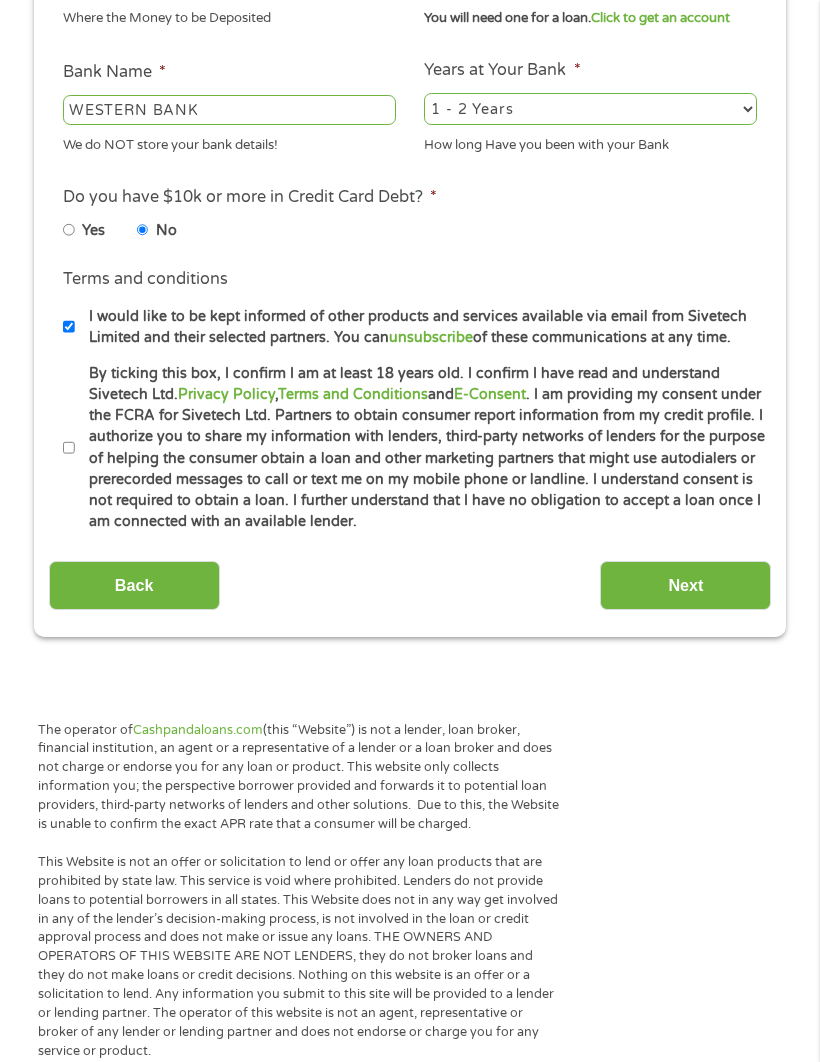 click on "By ticking this box, I confirm I am at least 18 years old. I confirm I have read and understand Sivetech Ltd.  Privacy Policy ,  Terms and Conditions  and  E-Consent . I am providing my consent under the FCRA for Sivetech Ltd. Partners to obtain consumer report information from my credit profile. I authorize you to share my information with lenders, third-party networks of lenders for the purpose of helping the consumer obtain a loan and other marketing partners that might use autodialers or prerecorded messages to call or text me on my mobile phone or landline. I understand consent is not required to obtain a loan. I further understand that I have no obligation to accept a loan once I am connected with an available lender." at bounding box center [69, 449] 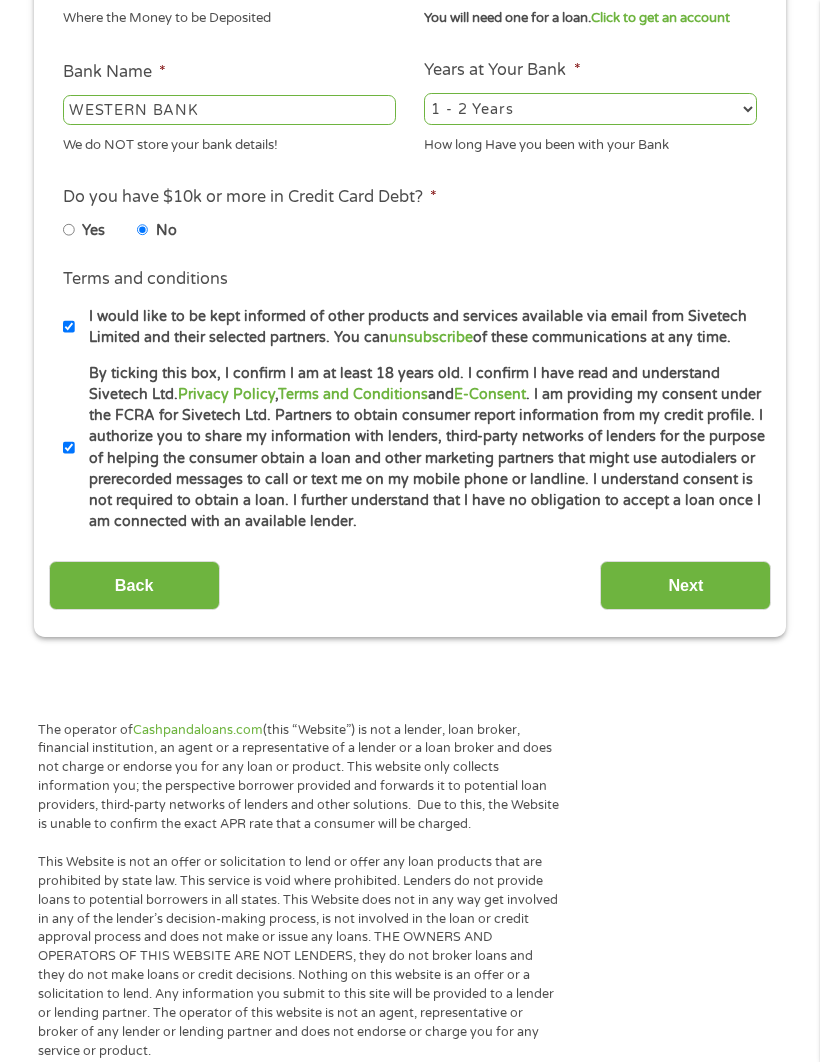 scroll, scrollTop: 615, scrollLeft: 0, axis: vertical 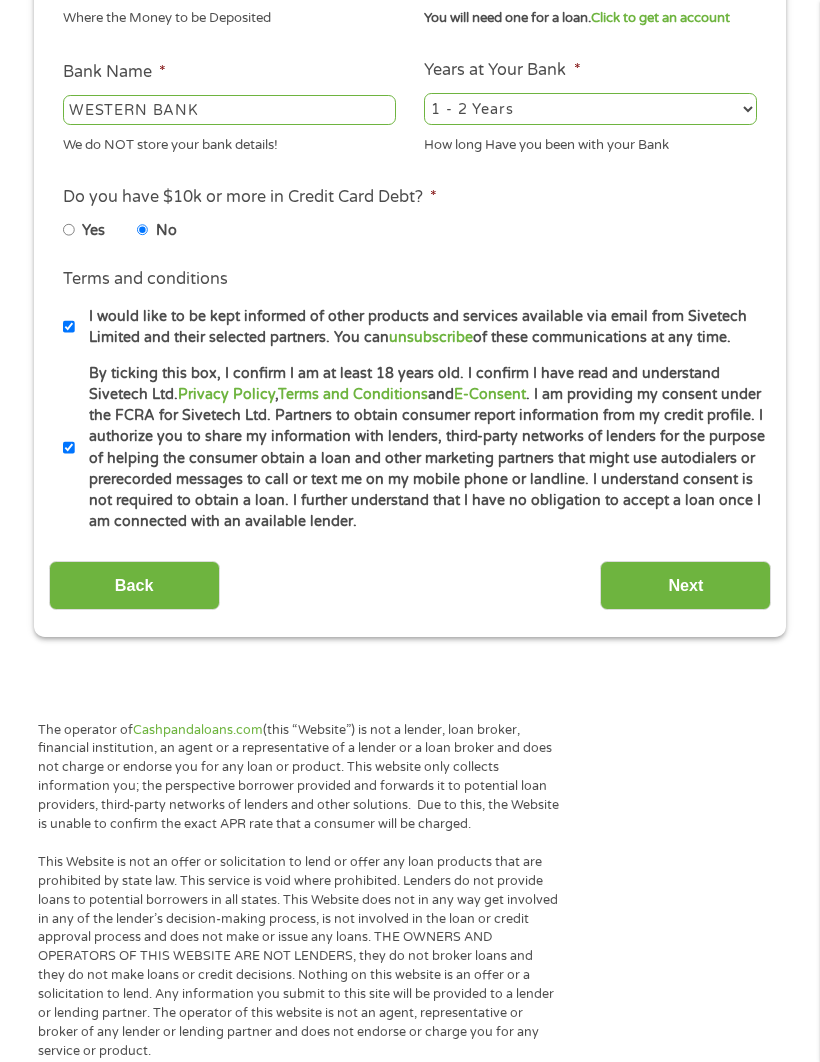 click on "Next" at bounding box center [685, 585] 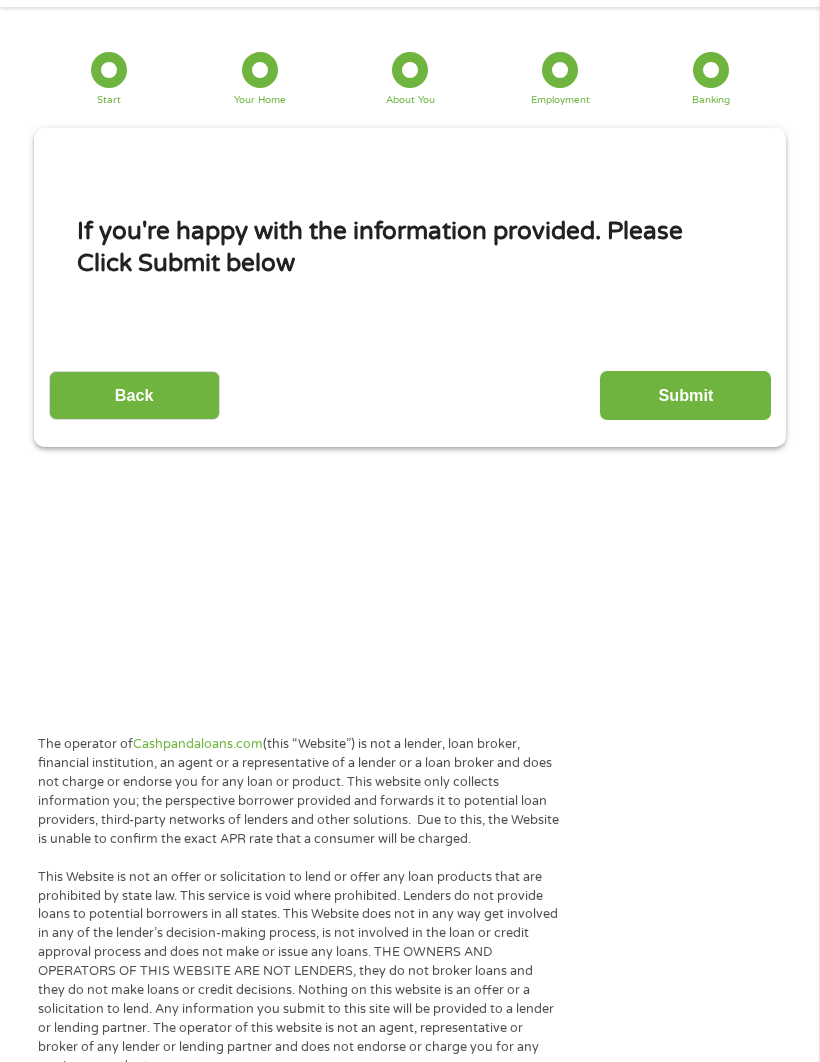 scroll, scrollTop: 41, scrollLeft: 0, axis: vertical 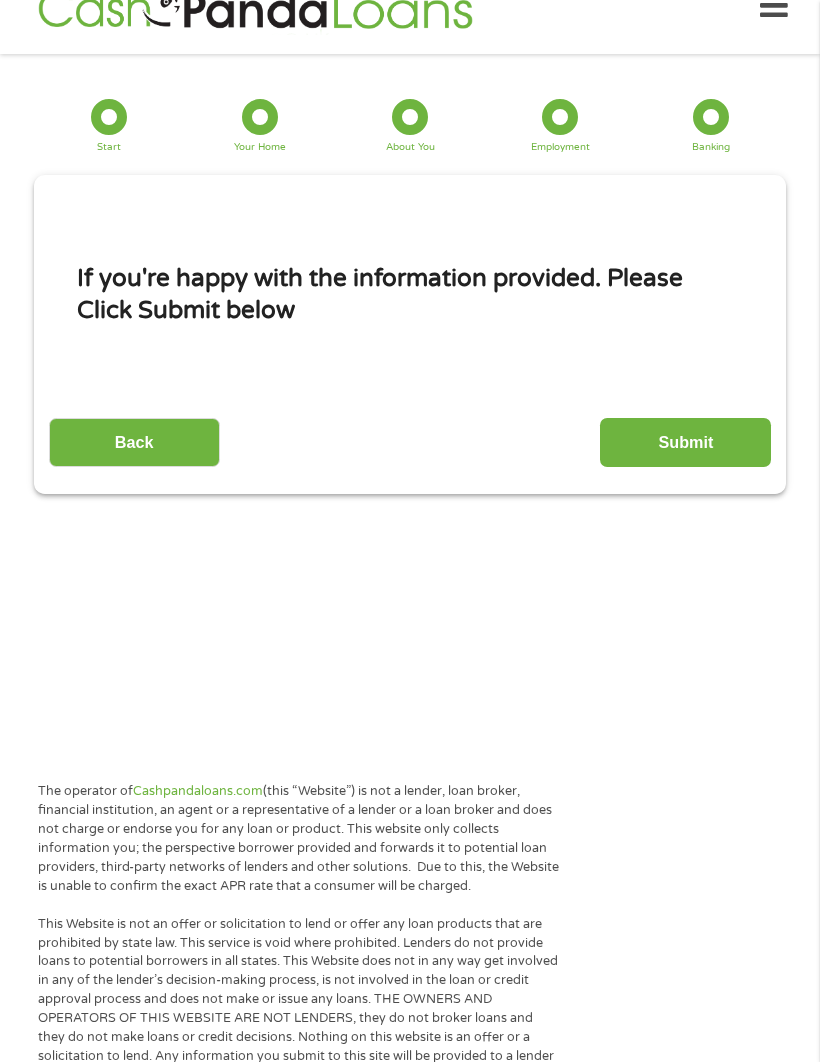 click on "Submit" at bounding box center (685, 442) 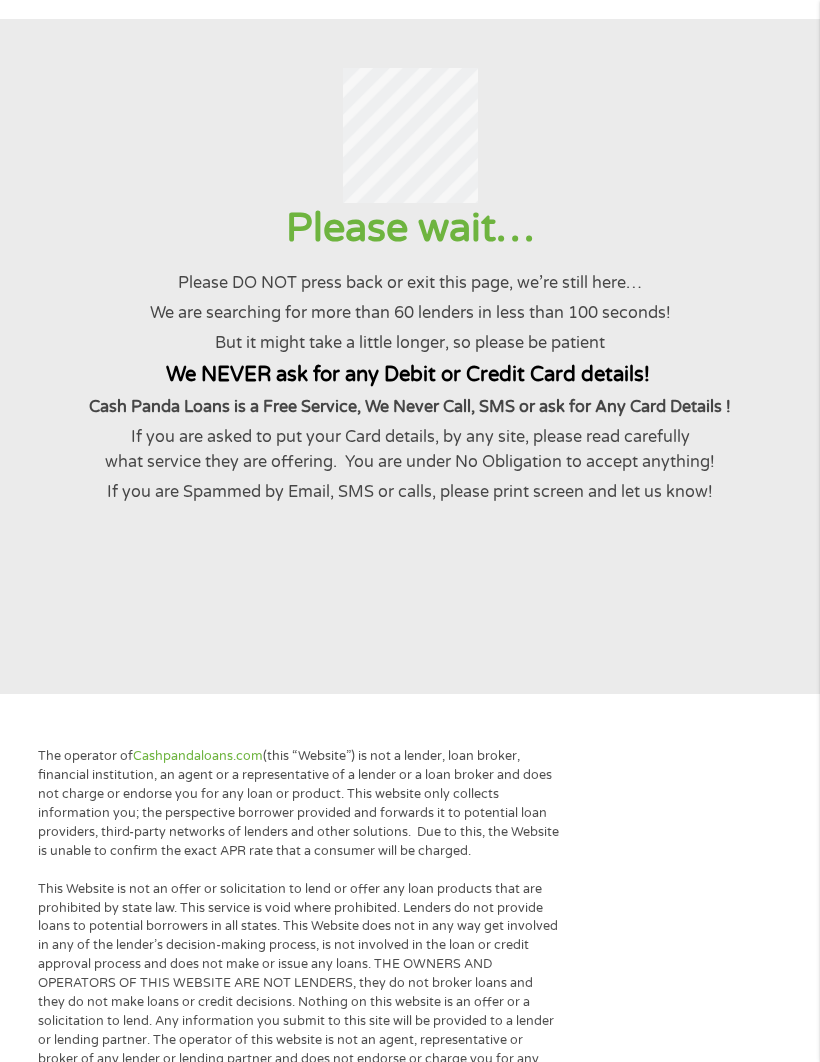 scroll, scrollTop: 76, scrollLeft: 0, axis: vertical 